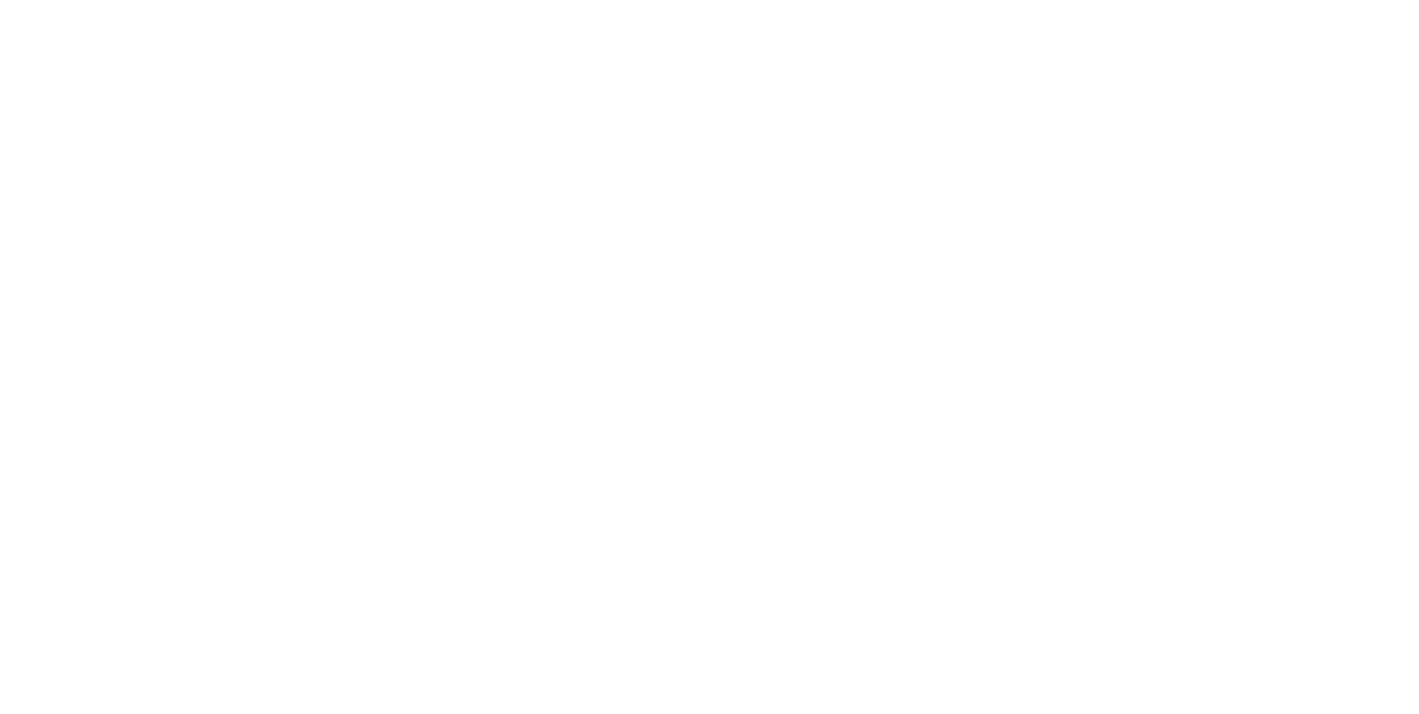 scroll, scrollTop: 0, scrollLeft: 0, axis: both 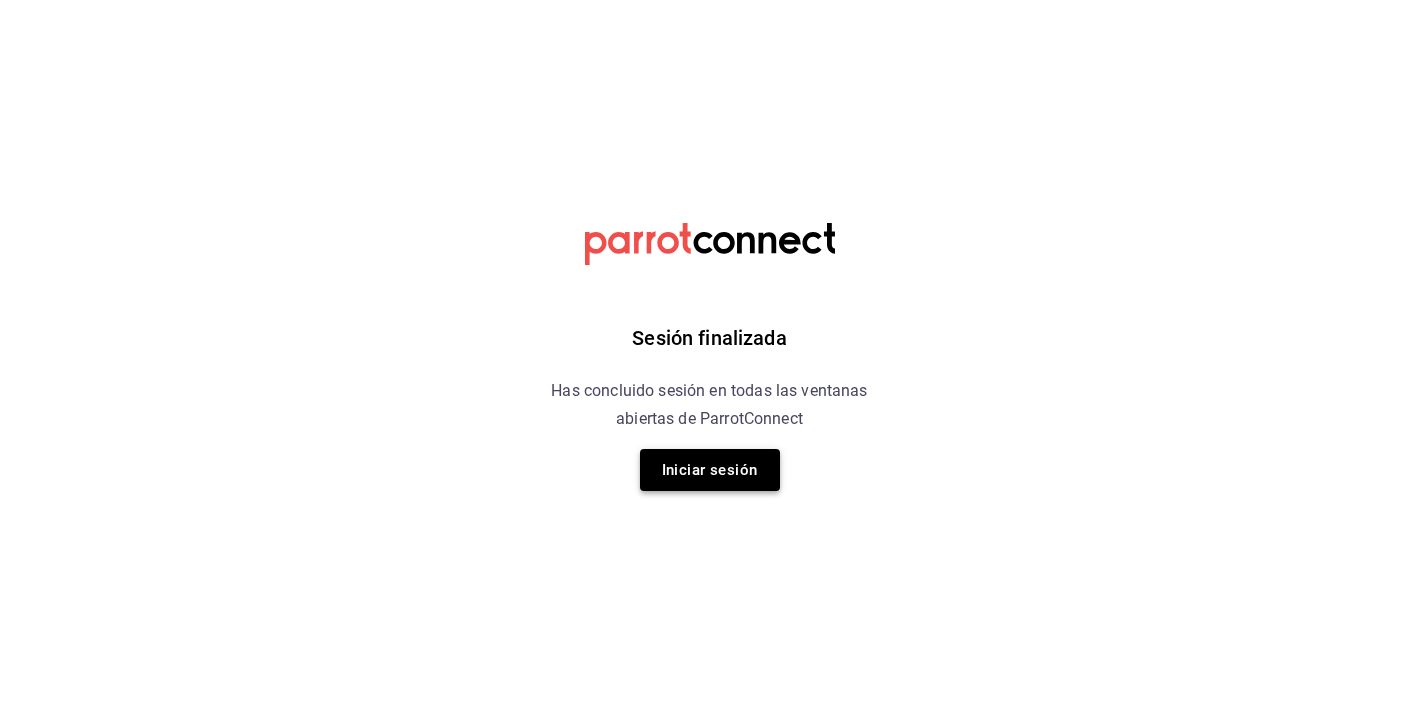 click on "Iniciar sesión" at bounding box center [710, 470] 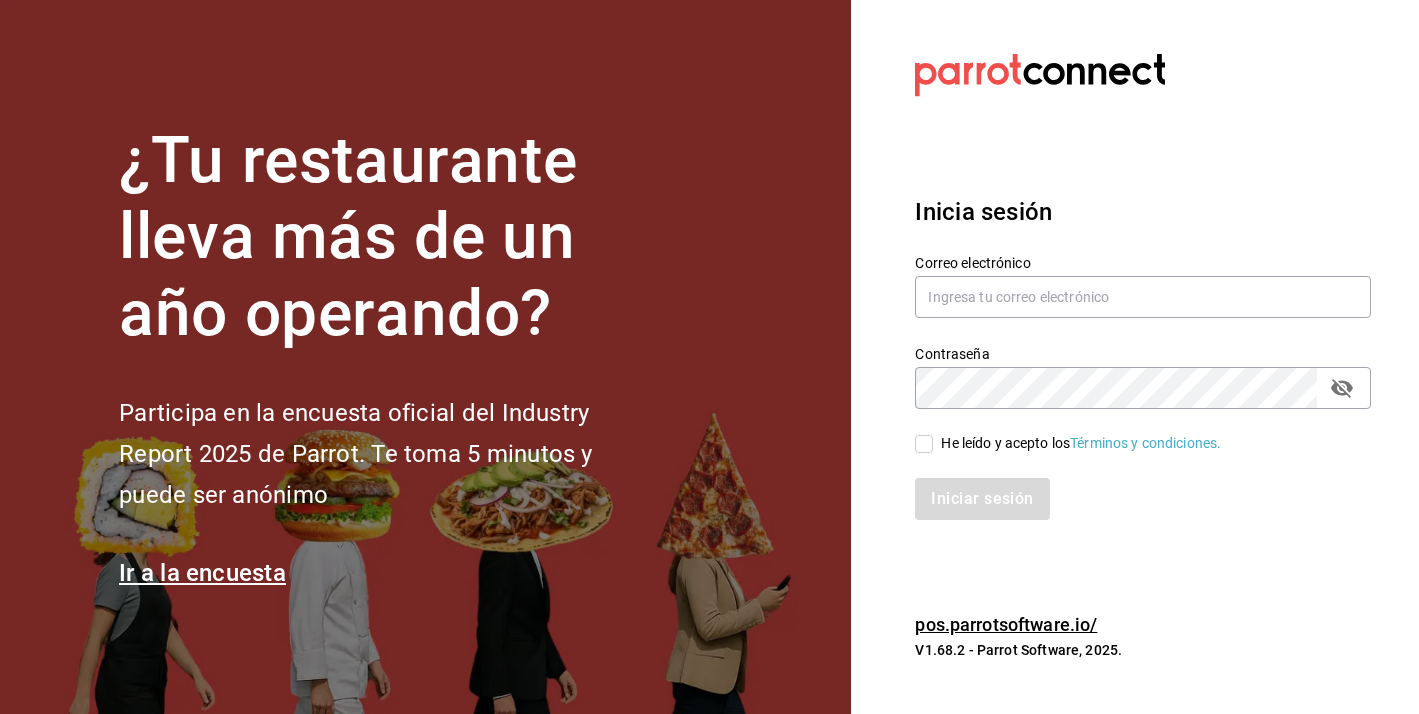 click on "He leído y acepto los  Términos y condiciones." at bounding box center (1131, 432) 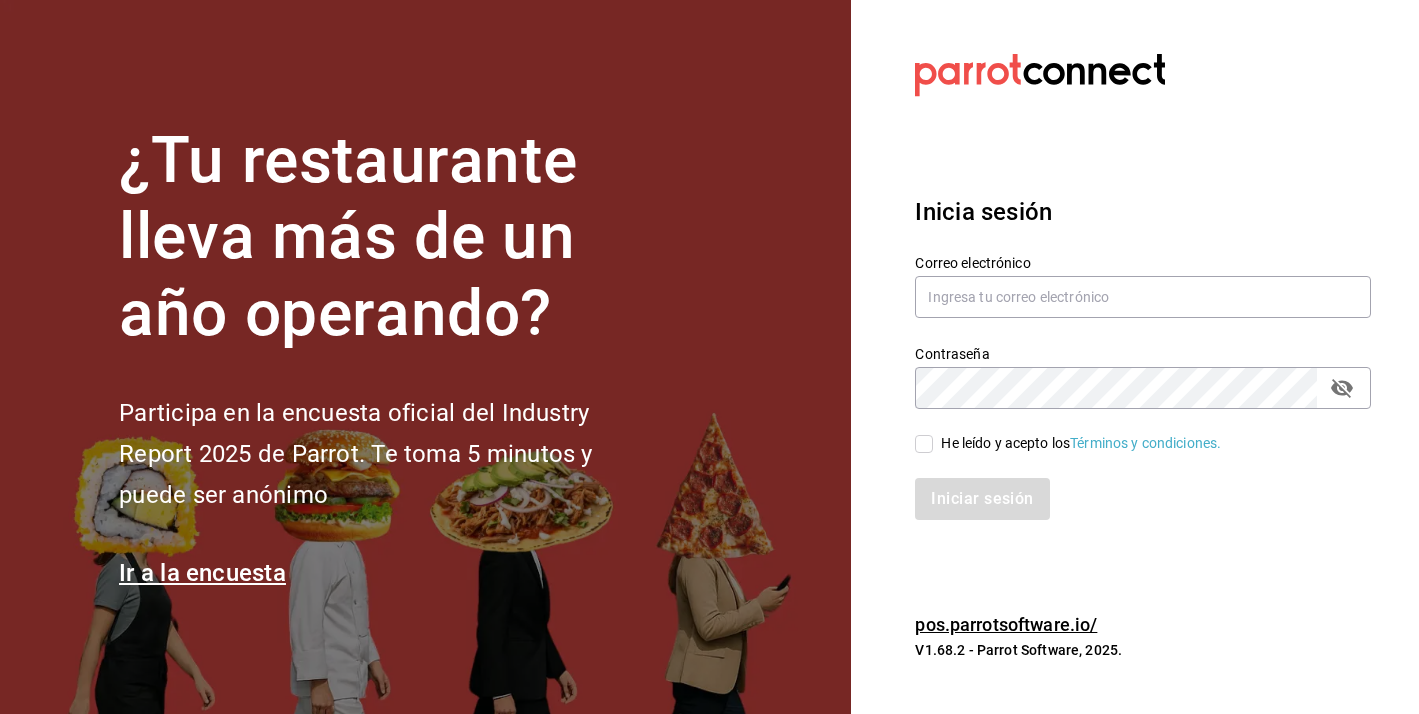 checkbox on "true" 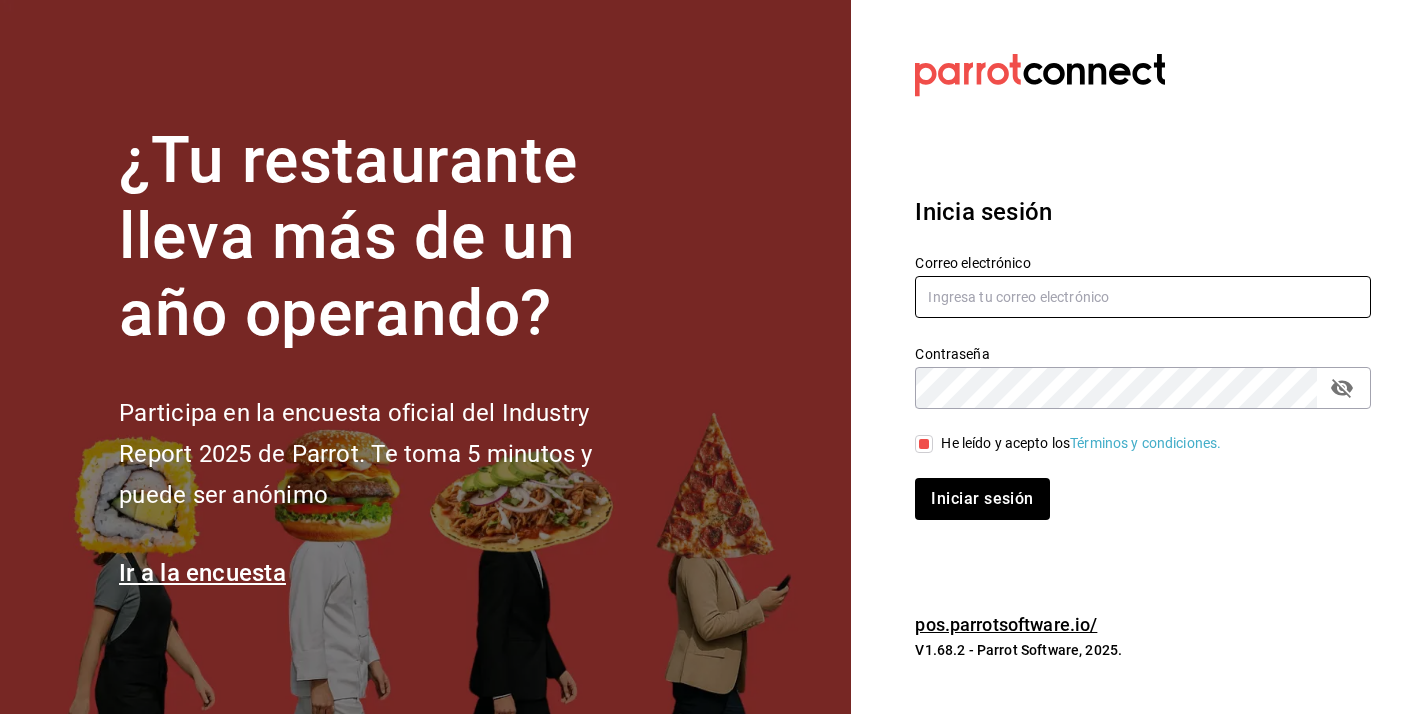 click at bounding box center (1143, 297) 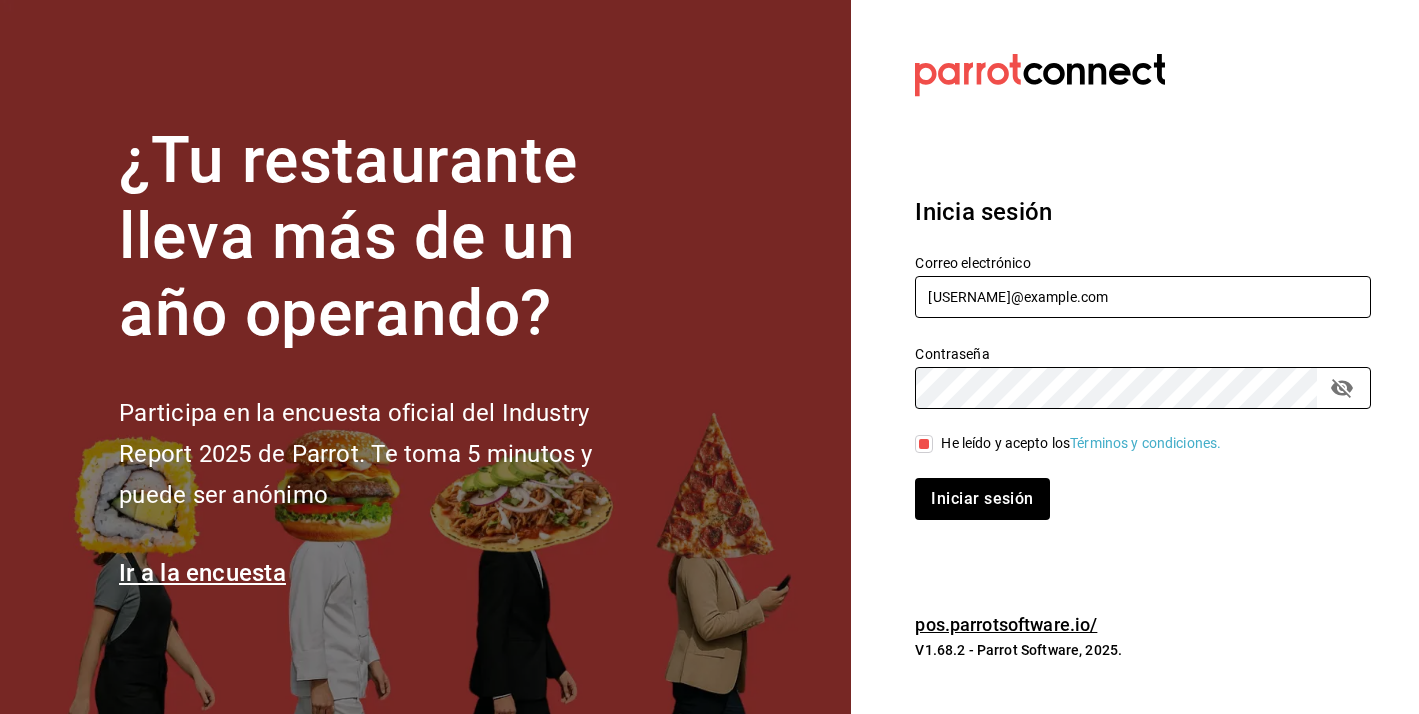 click on "Iniciar sesión" at bounding box center [982, 499] 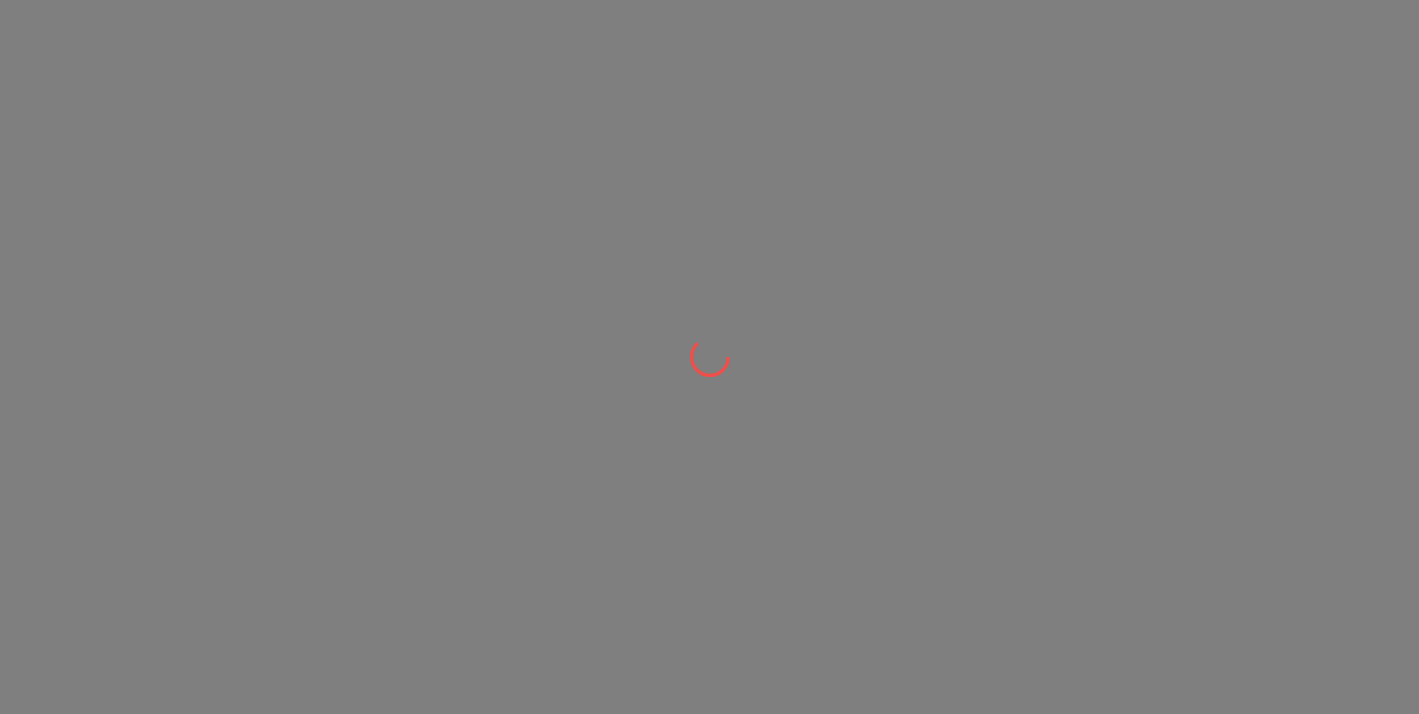 scroll, scrollTop: 0, scrollLeft: 0, axis: both 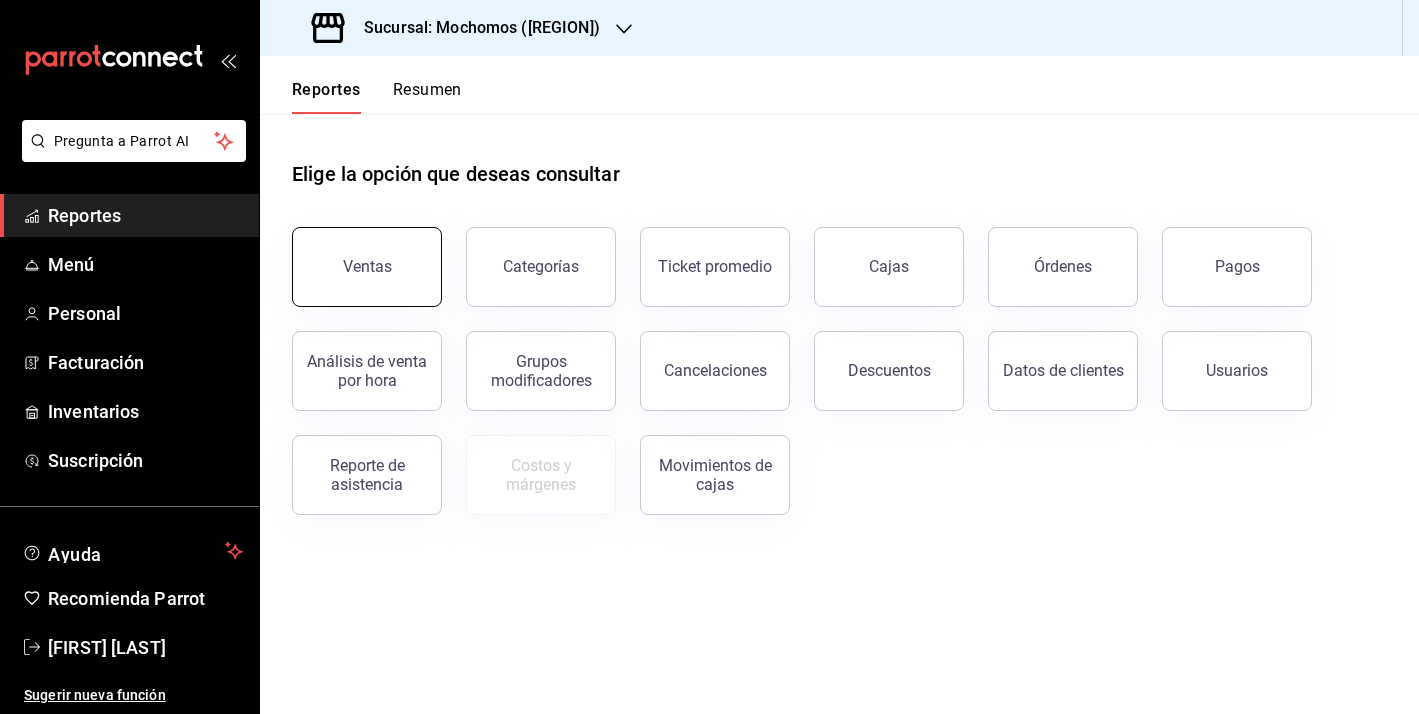 click on "Ventas" at bounding box center (367, 266) 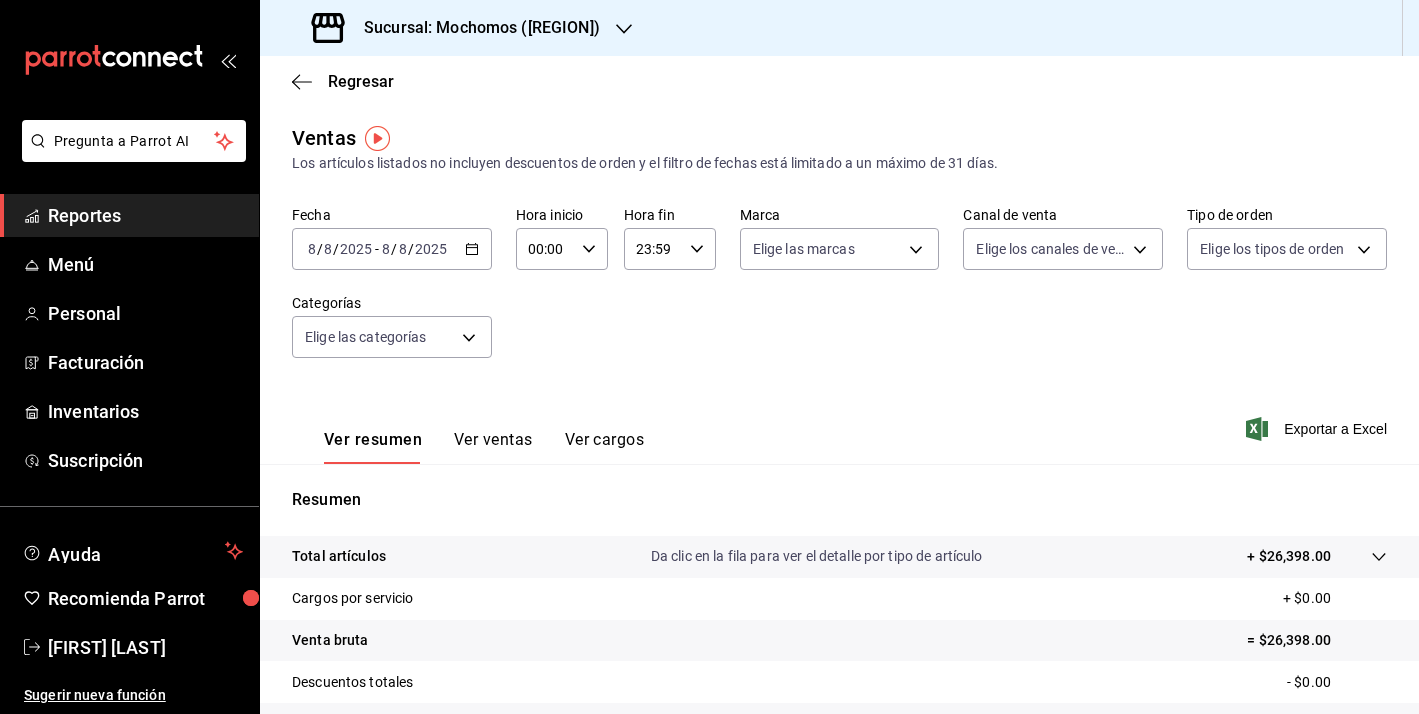 click 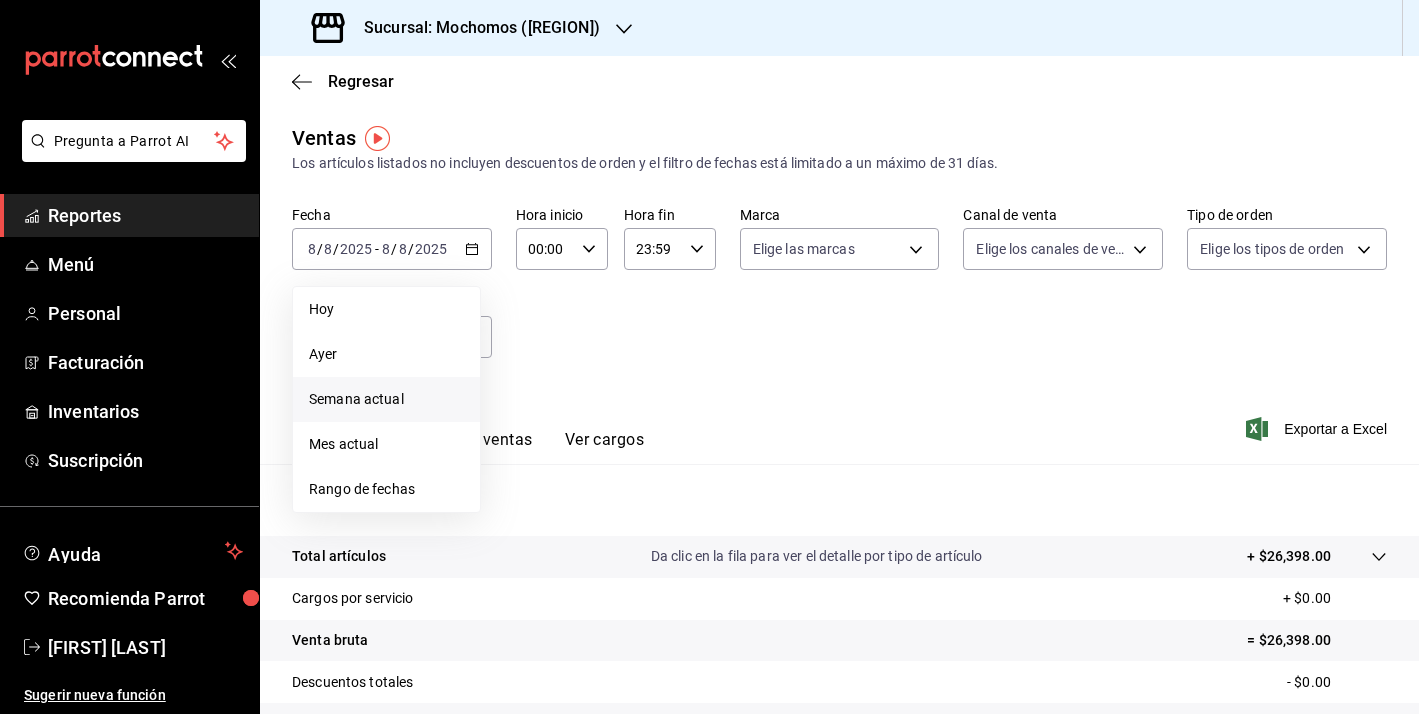 click on "Semana actual" at bounding box center [386, 399] 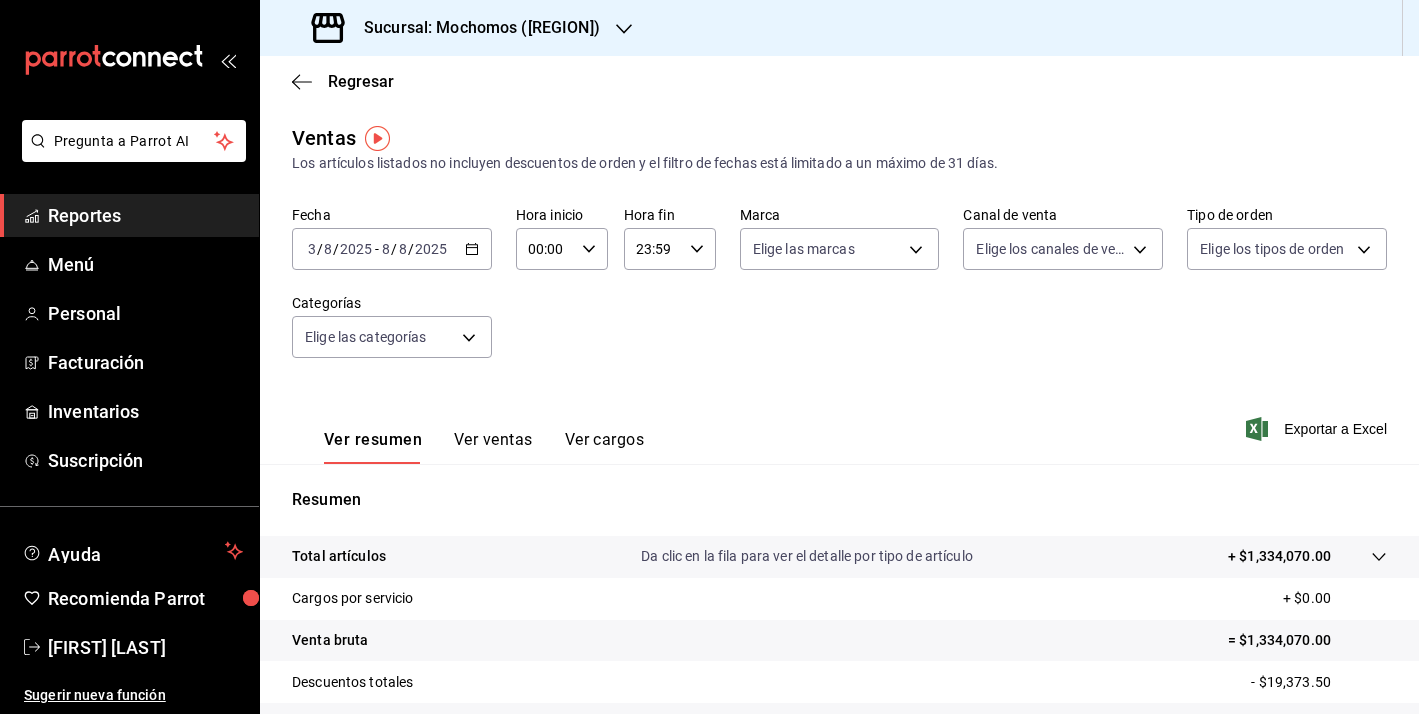 click 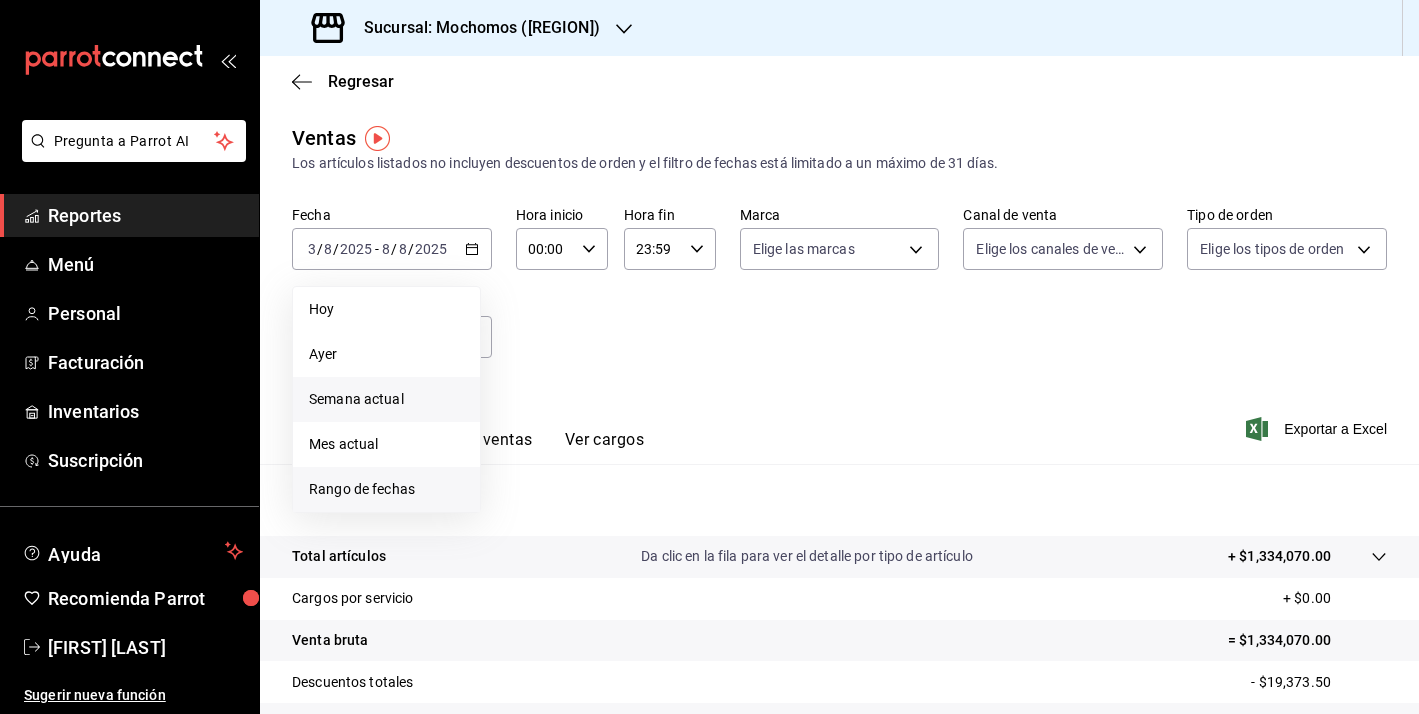 click on "Rango de fechas" at bounding box center (386, 489) 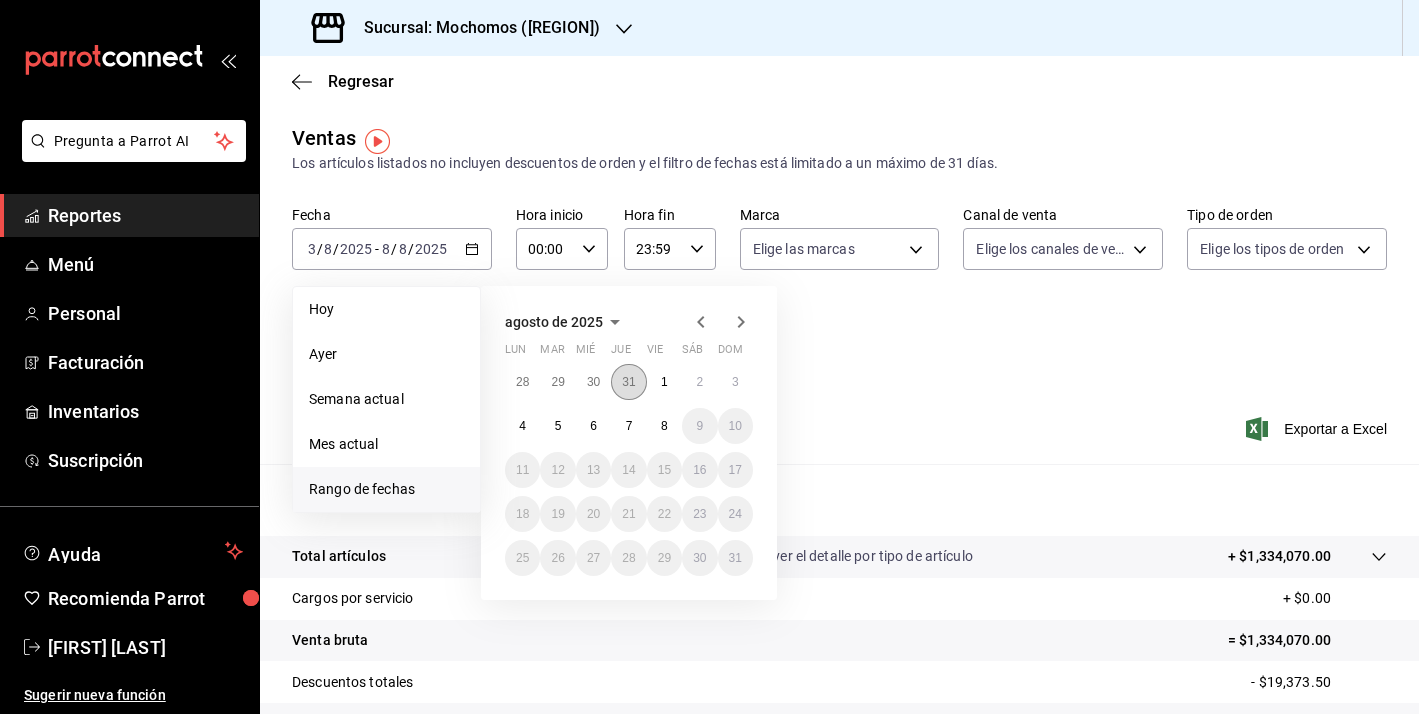 scroll, scrollTop: 0, scrollLeft: 0, axis: both 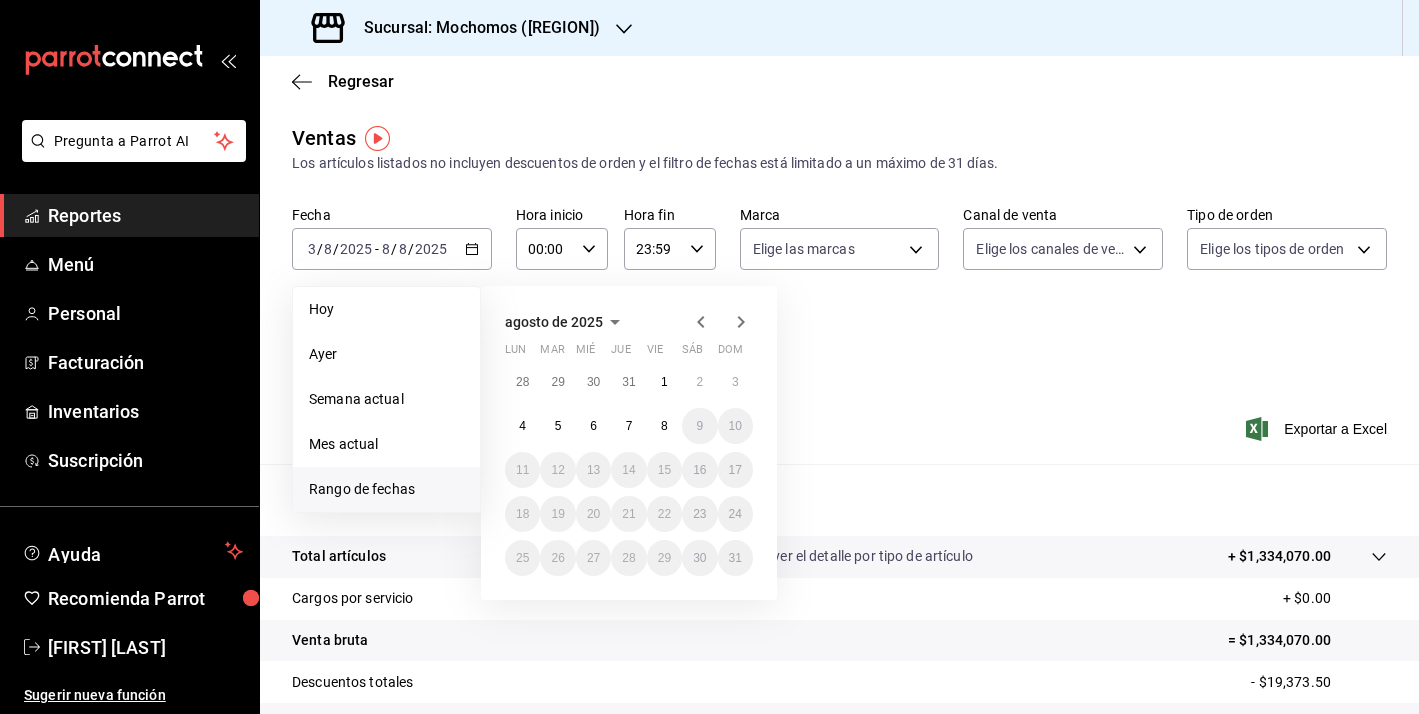 click 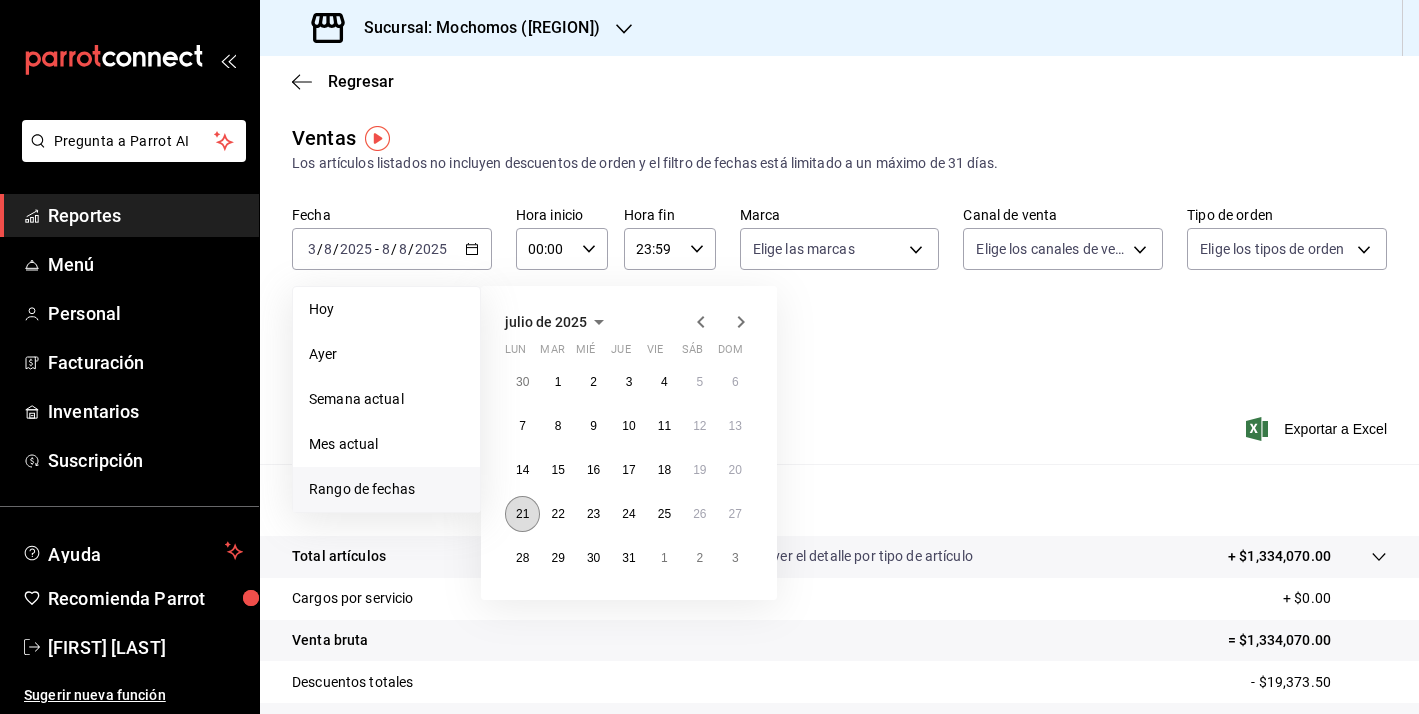 click on "21" at bounding box center (522, 514) 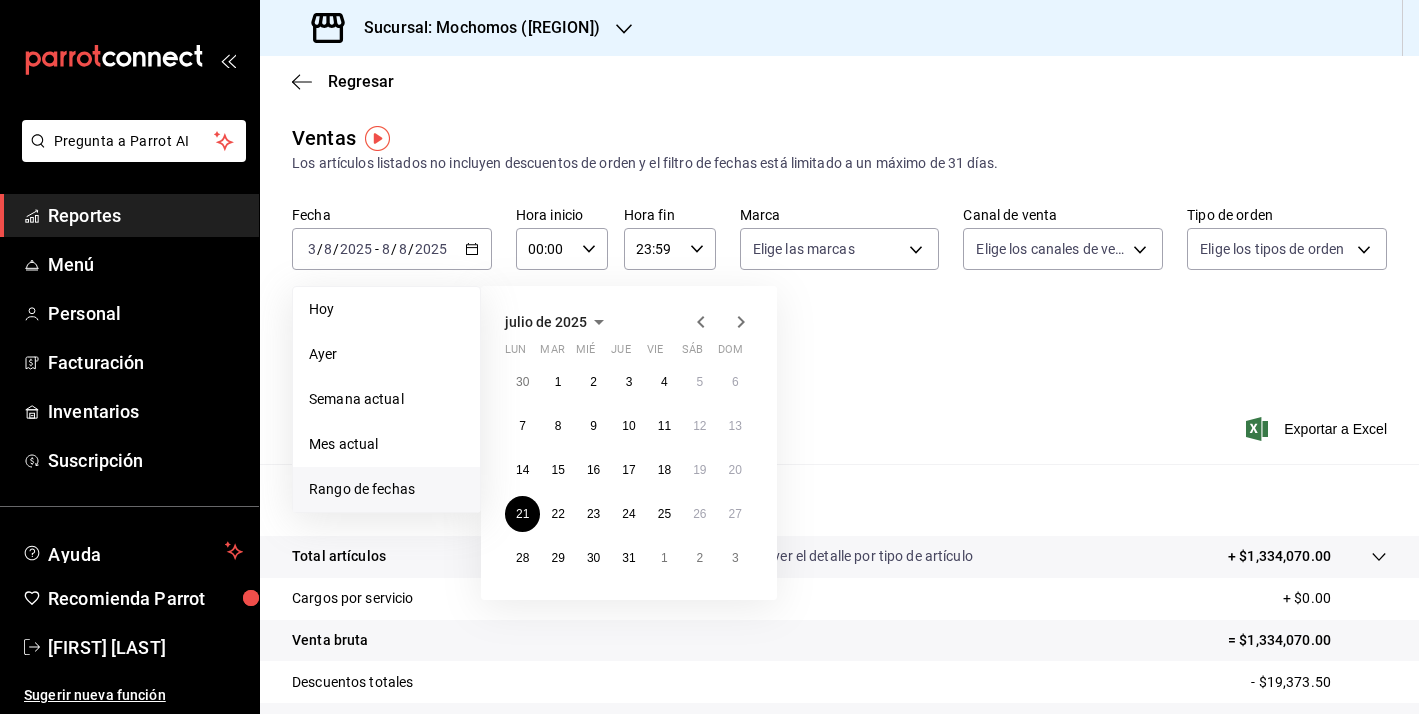 click 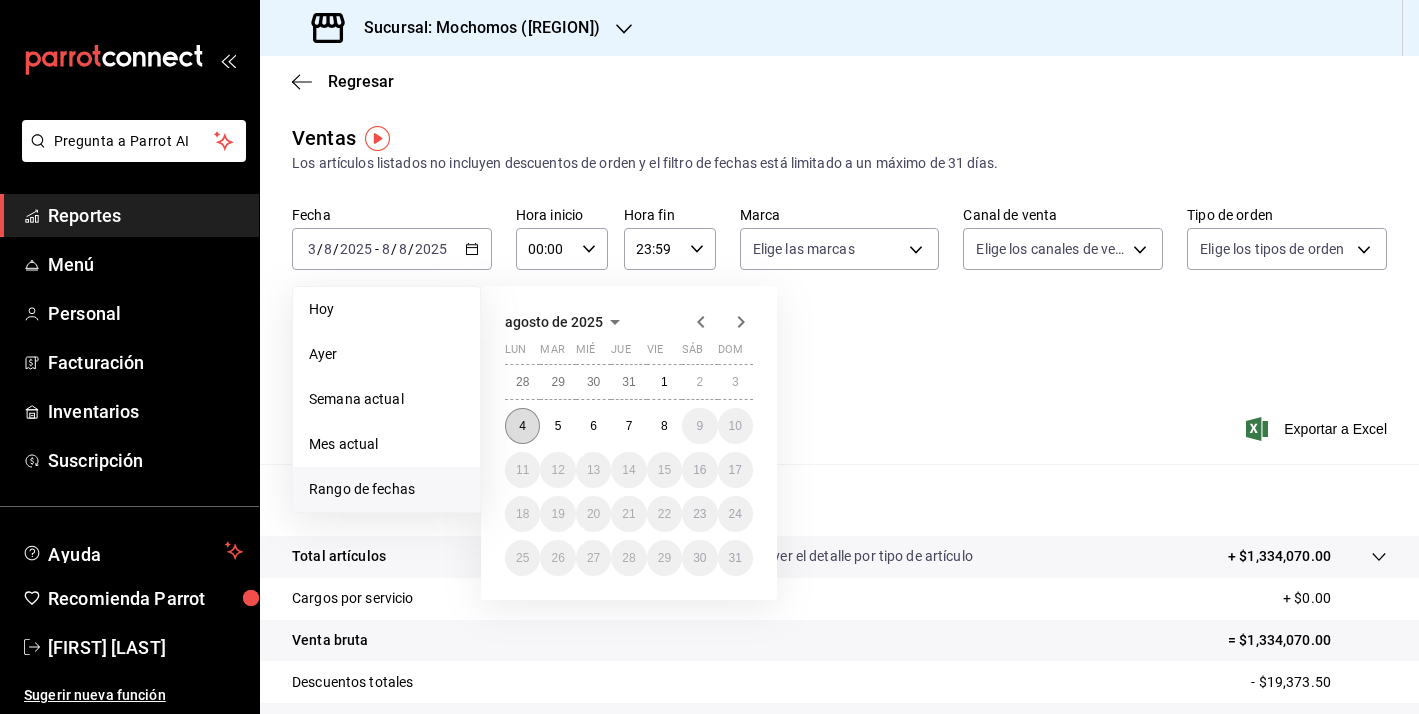 click on "4" at bounding box center (522, 426) 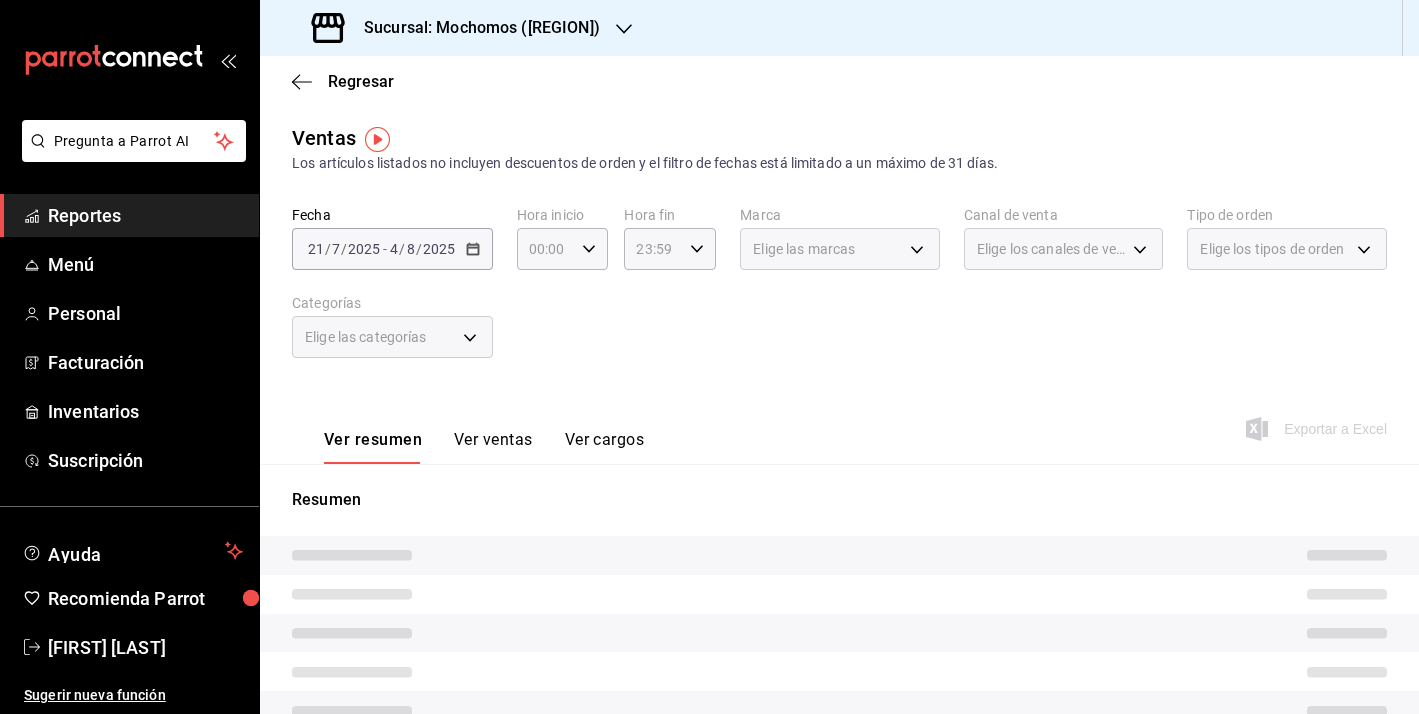 scroll, scrollTop: 0, scrollLeft: 0, axis: both 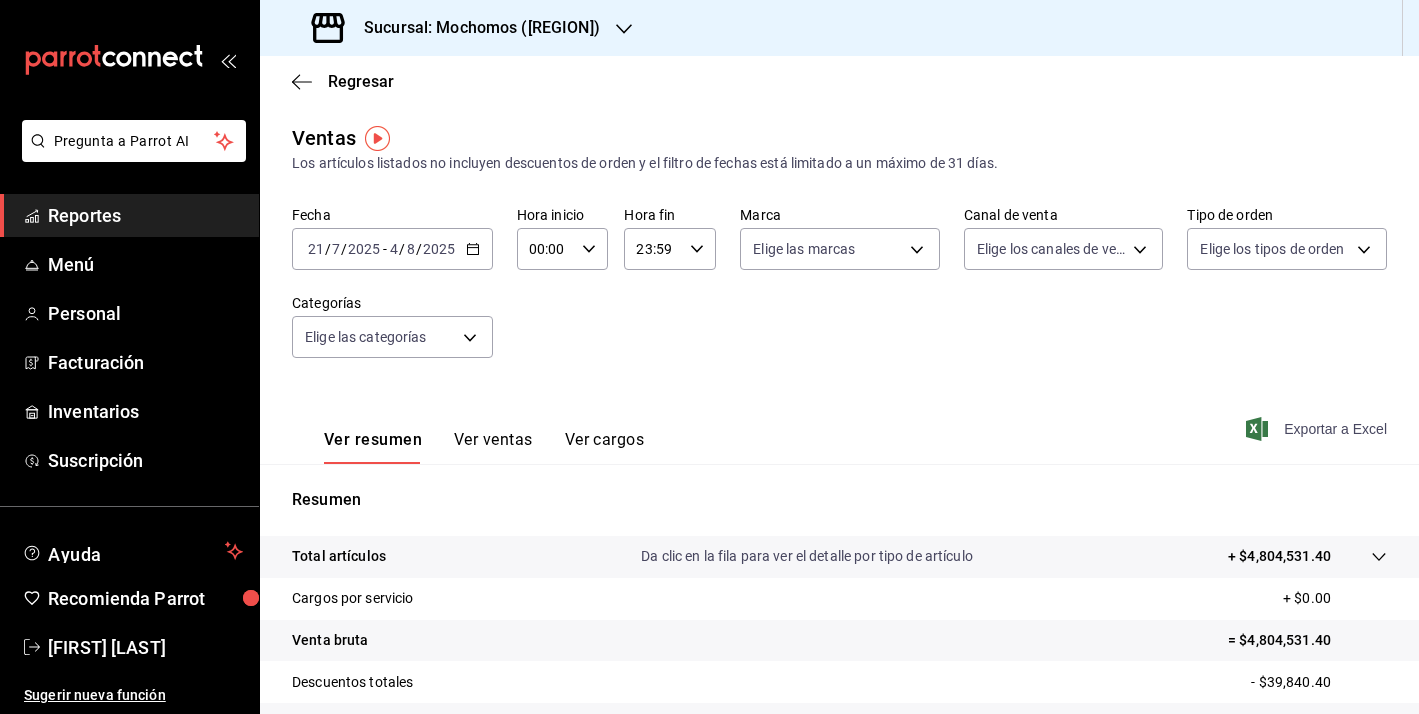 click on "Exportar a Excel" at bounding box center (1318, 429) 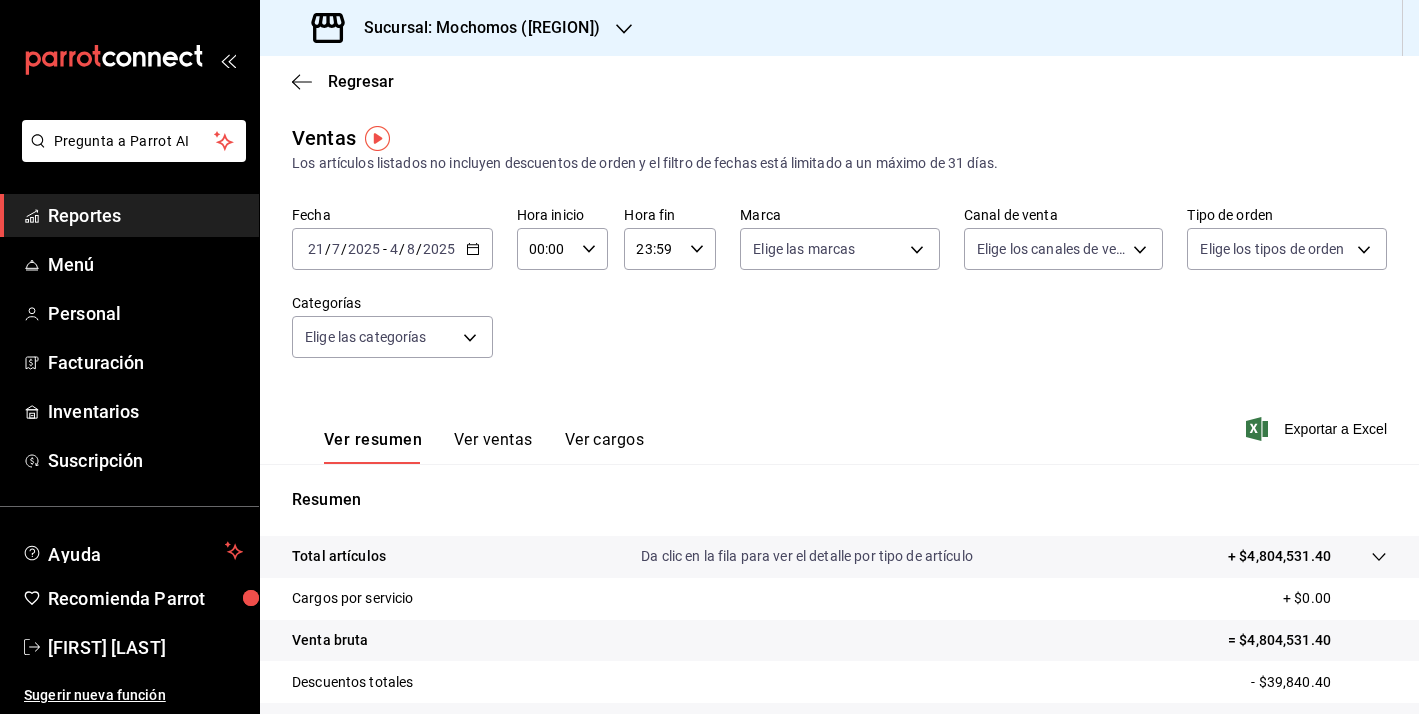 click on "Sucursal: Mochomos ([REGION])" at bounding box center (458, 28) 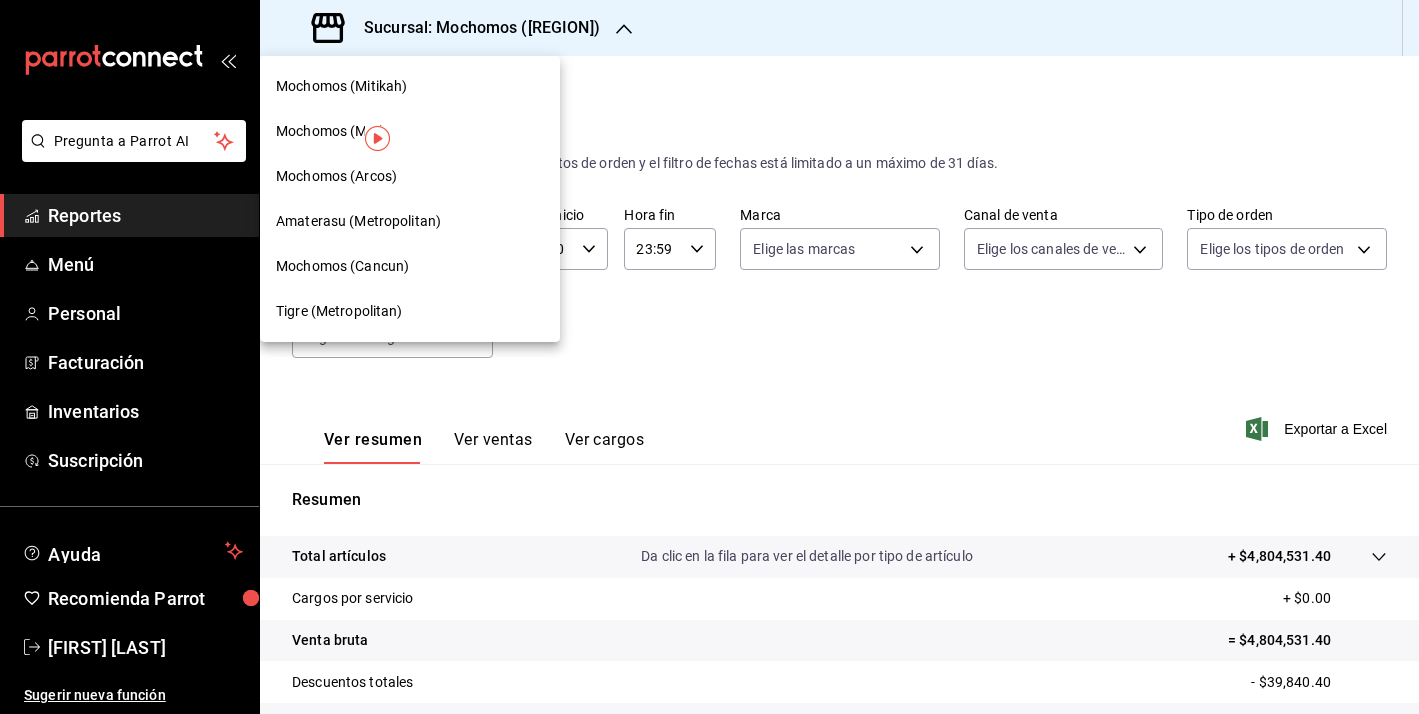 click on "Tigre (Metropolitan)" at bounding box center (410, 311) 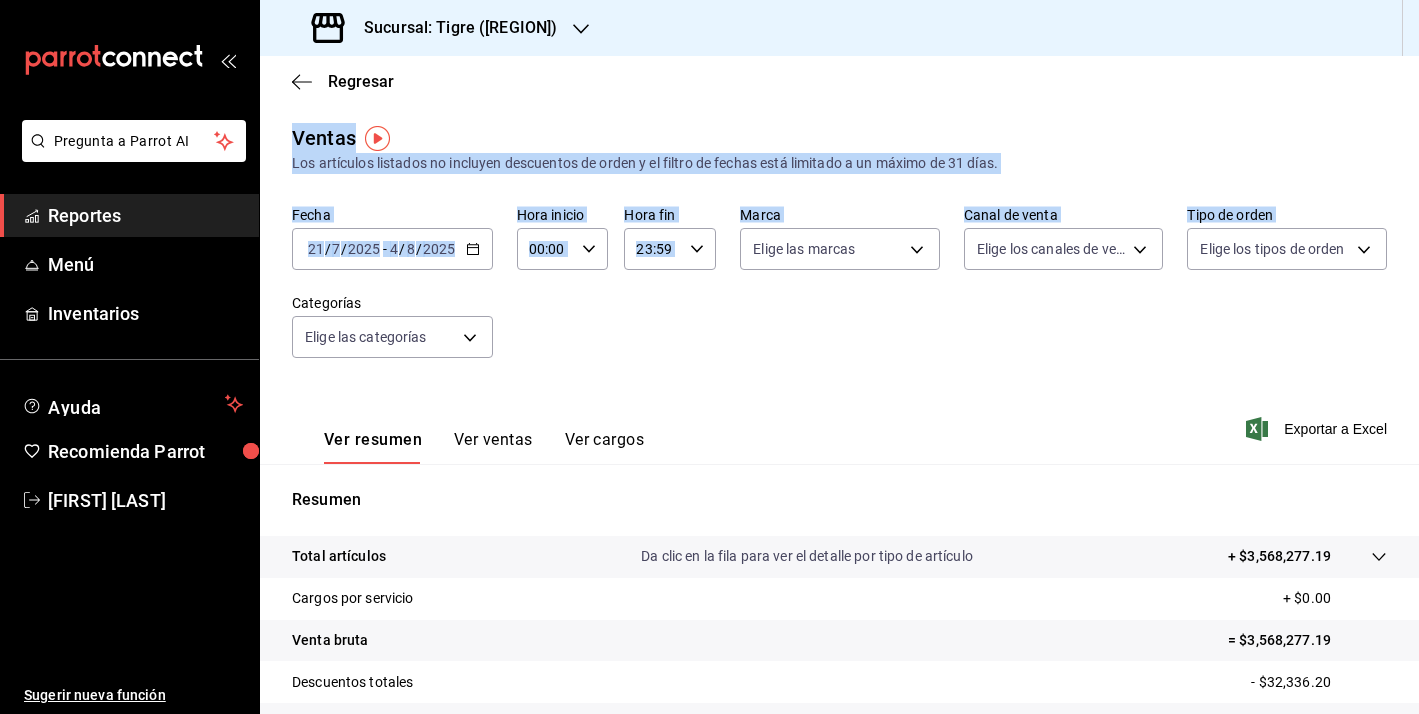drag, startPoint x: 381, startPoint y: 292, endPoint x: 1439, endPoint y: -105, distance: 1130.0323 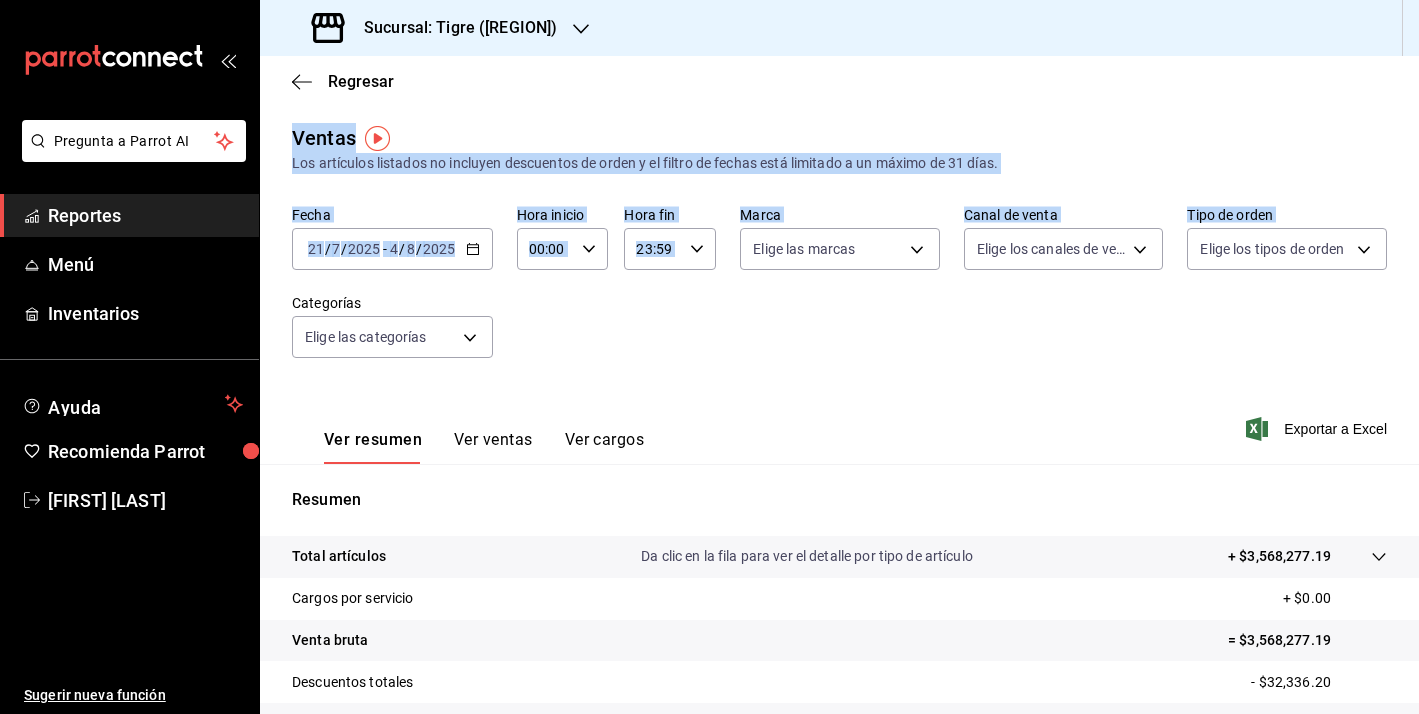 click on "Fecha [DATE] [DATE] - [DATE] [DATE] Hora inicio 00:00 Hora inicio Hora fin 23:59 Hora fin Marca Elige las marcas Canal de venta Elige los canales de venta Tipo de orden Elige los tipos de orden Categorías Elige las categorías" at bounding box center (839, 294) 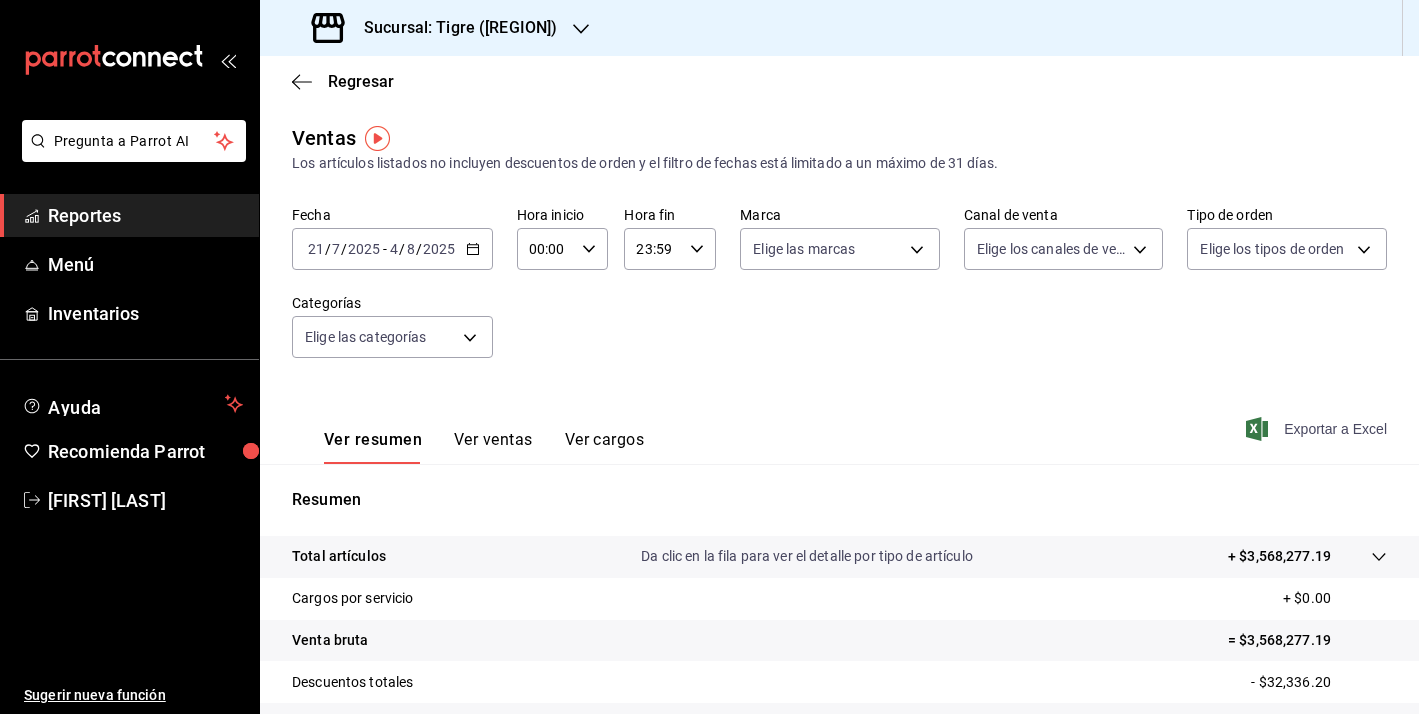 click on "Exportar a Excel" at bounding box center (1318, 429) 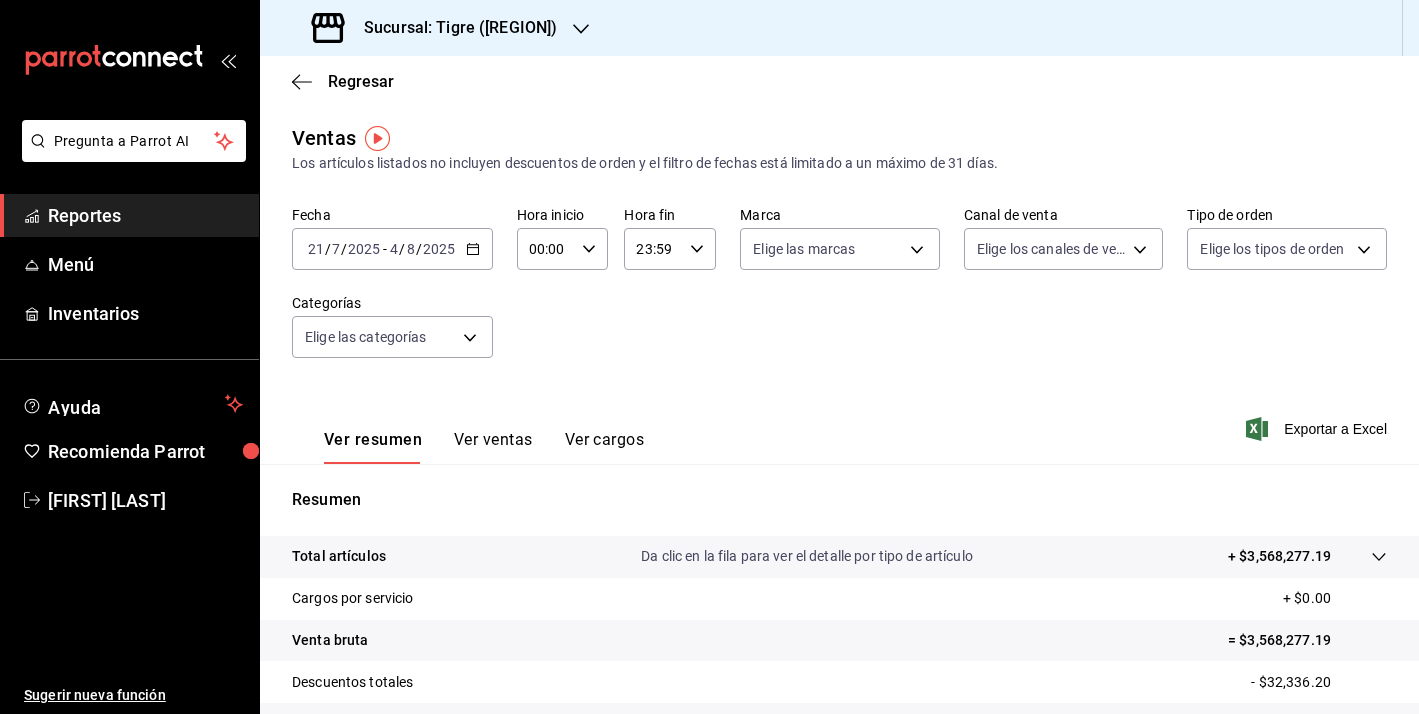 click 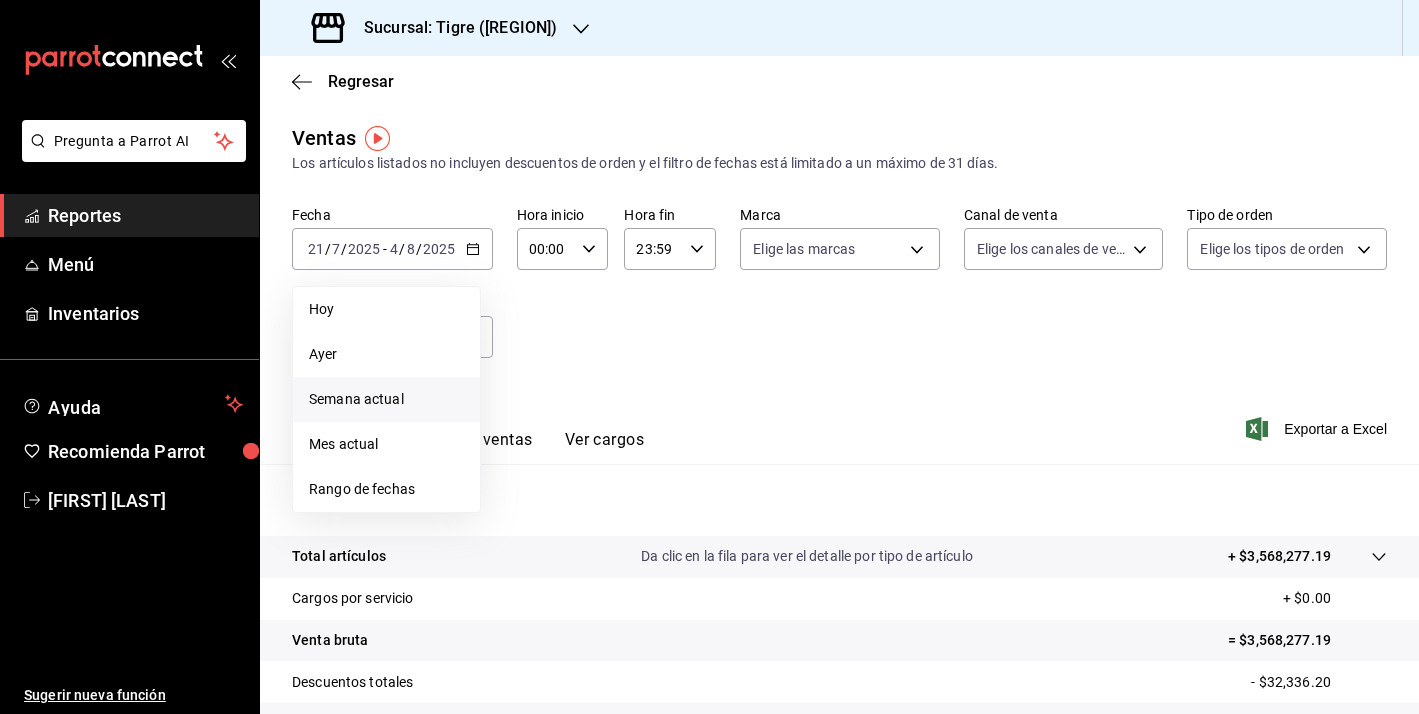 click on "Semana actual" at bounding box center (386, 399) 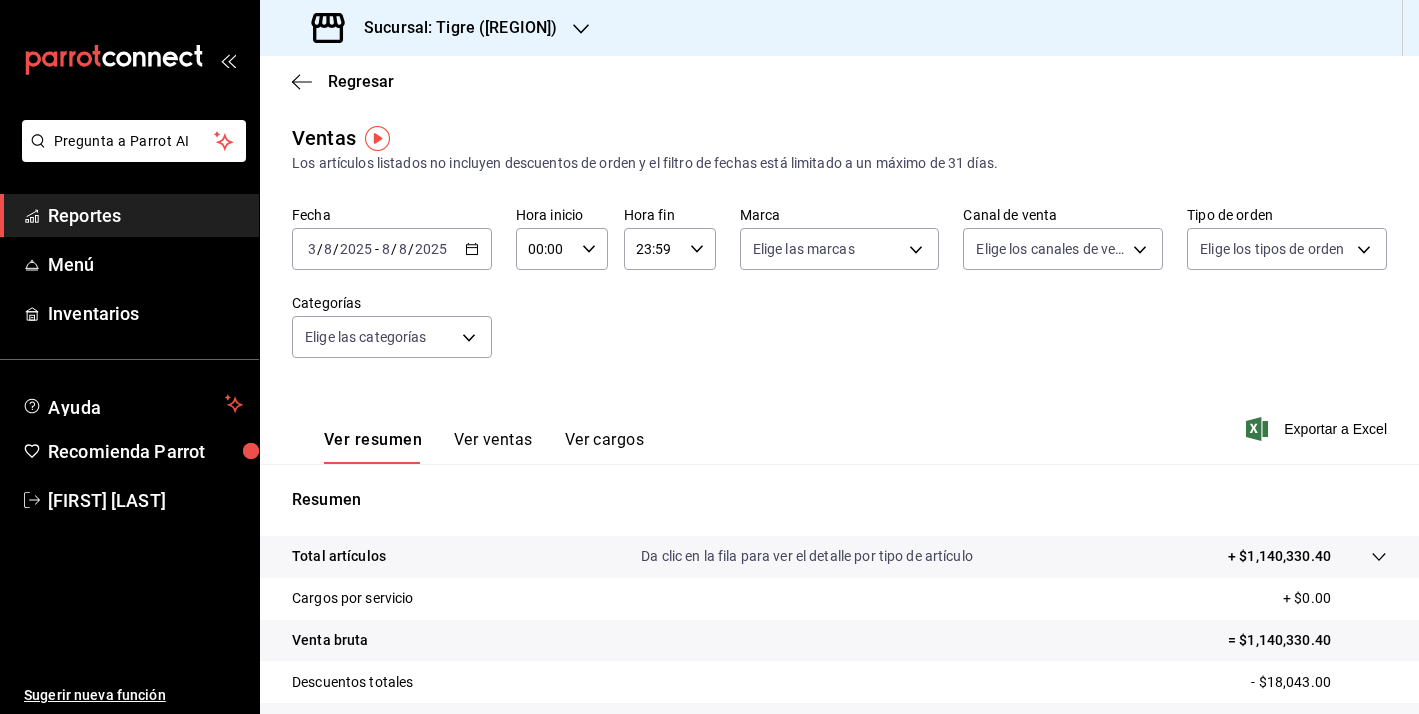 click 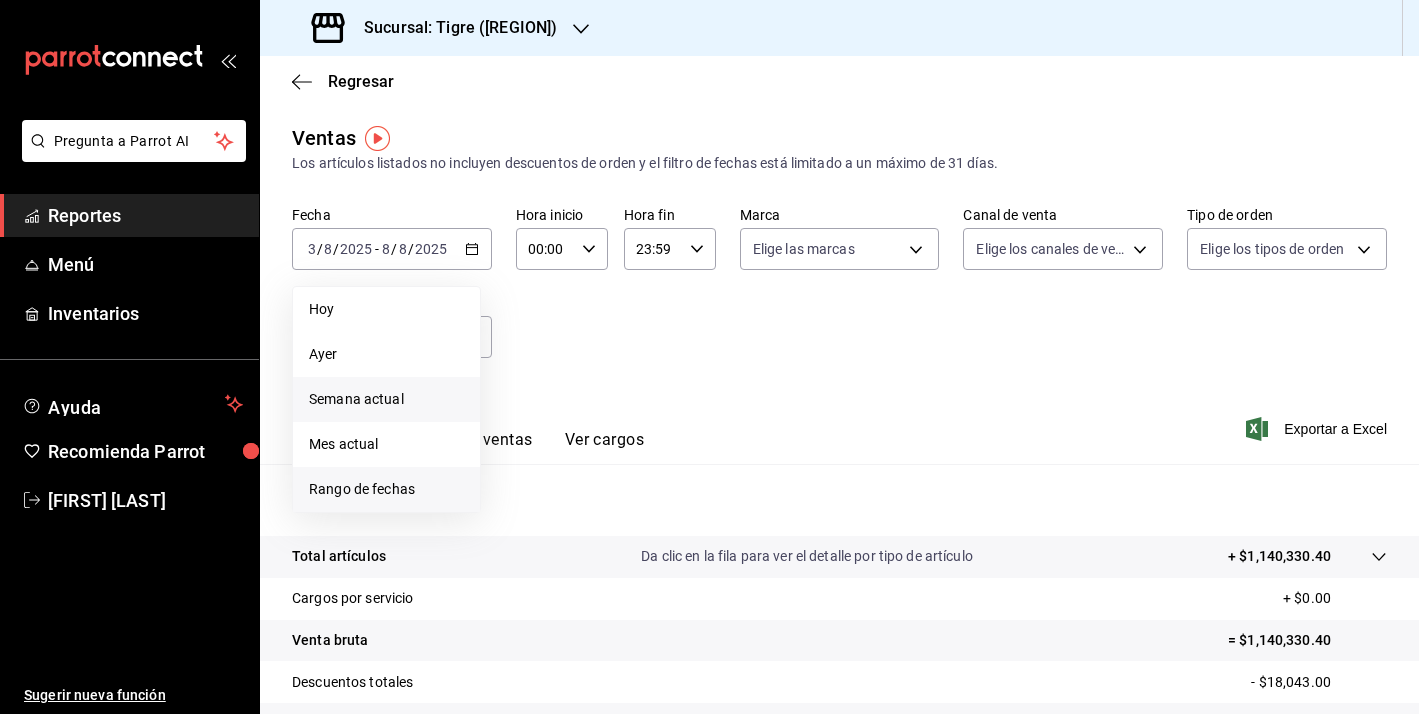 click on "Rango de fechas" at bounding box center (386, 489) 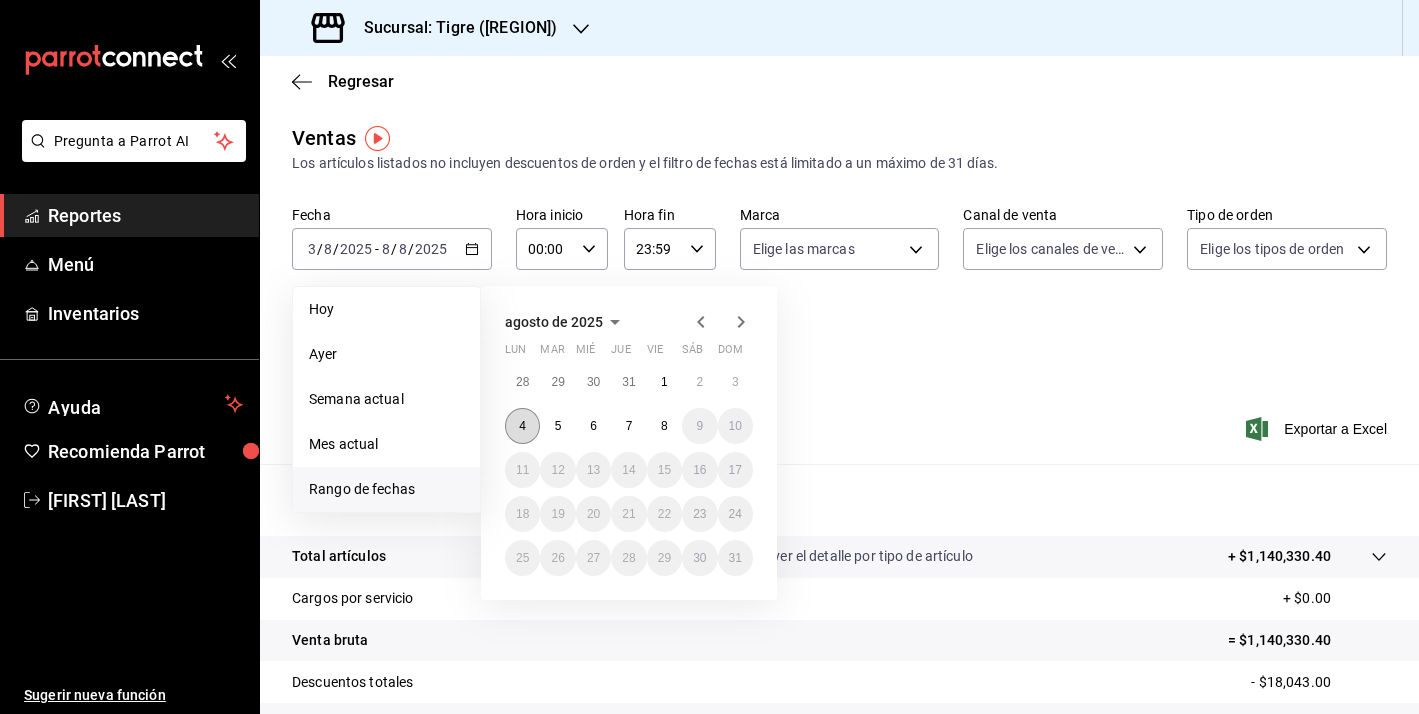 click on "4" at bounding box center (522, 426) 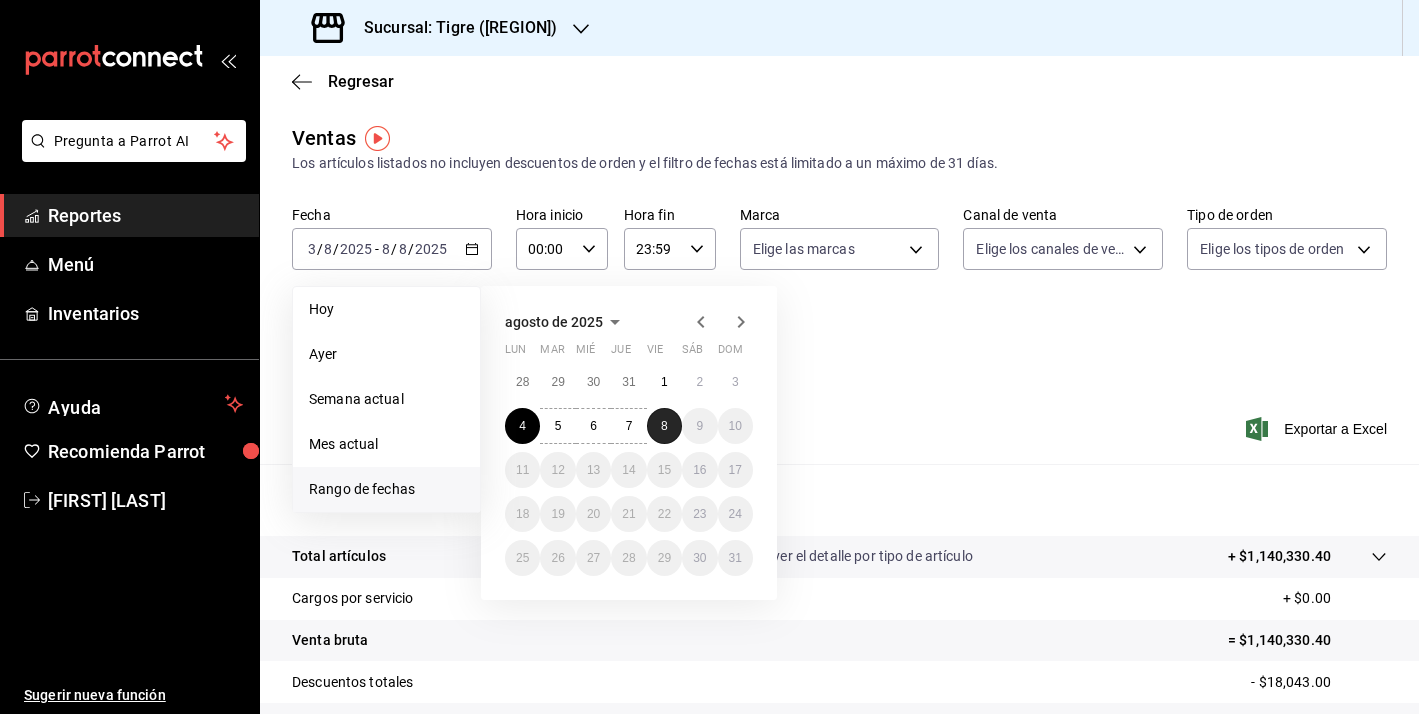 click on "8" at bounding box center [664, 426] 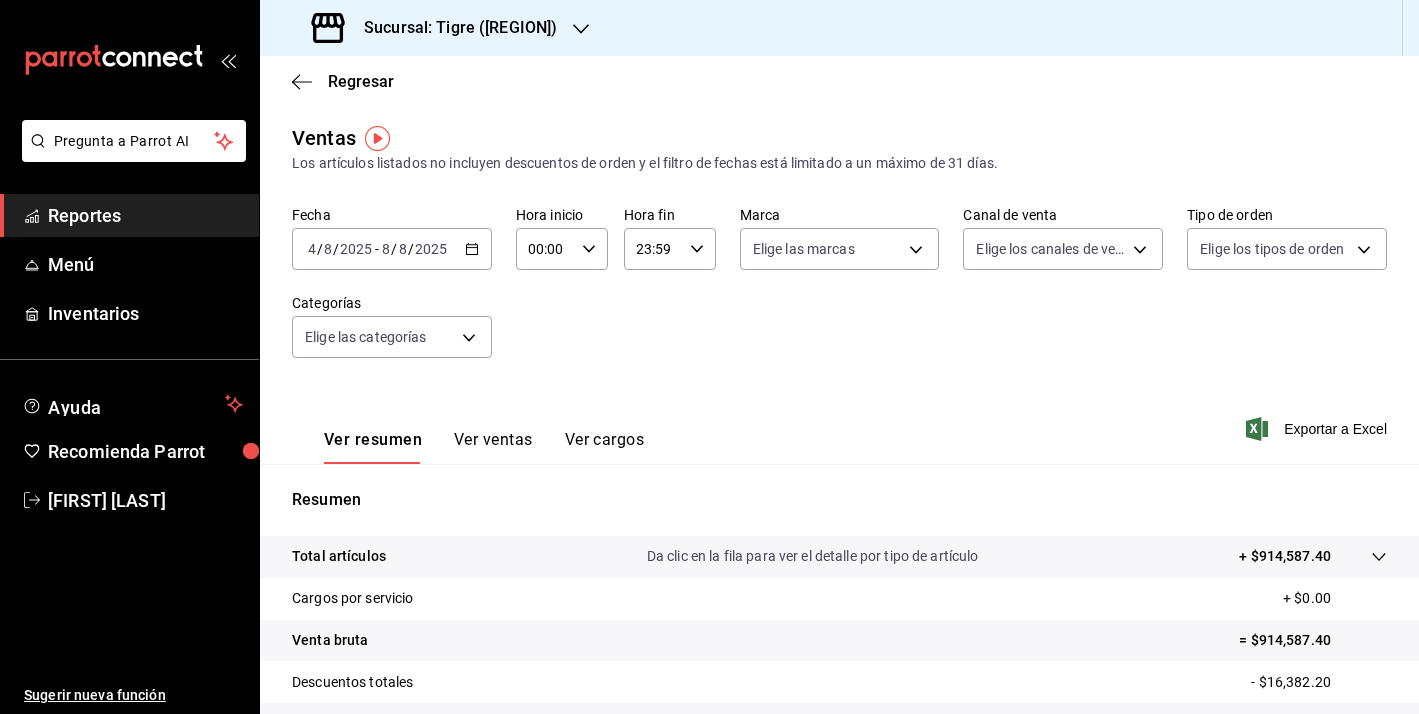 click 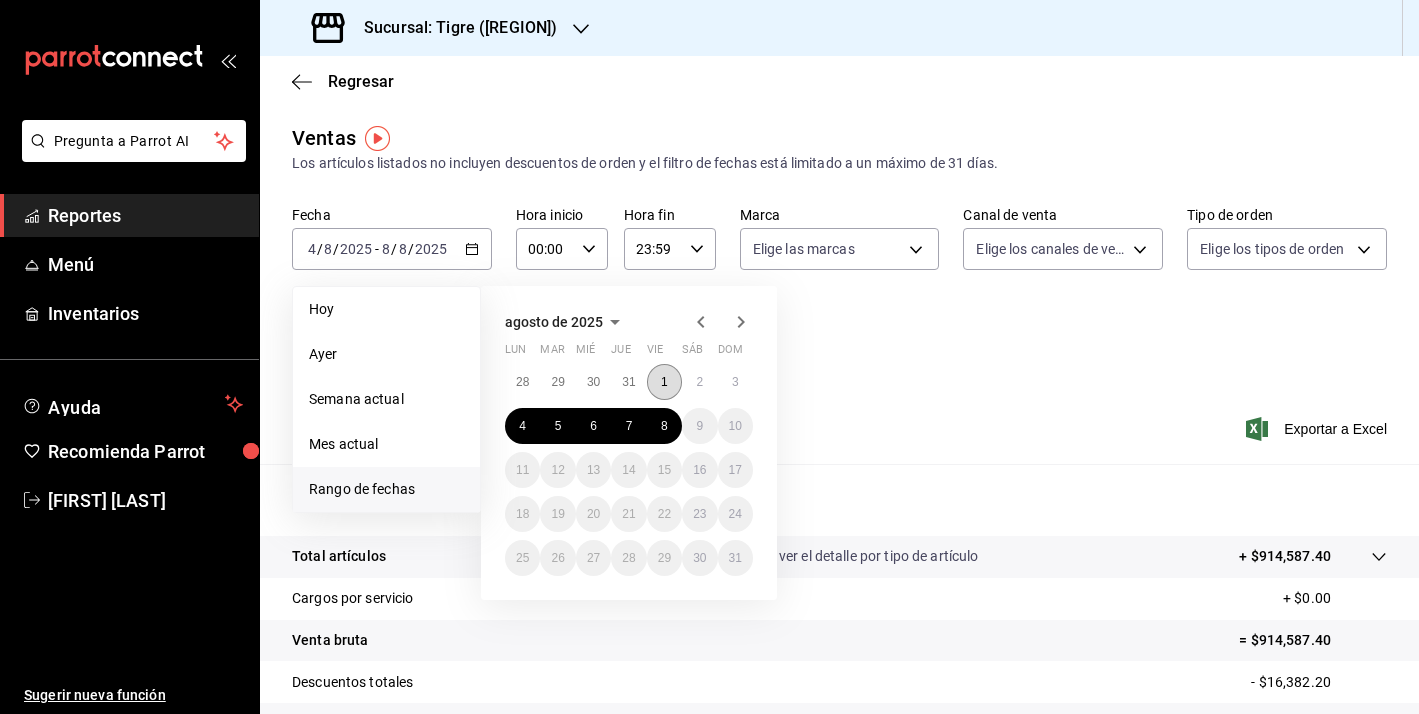 click on "1" at bounding box center [664, 382] 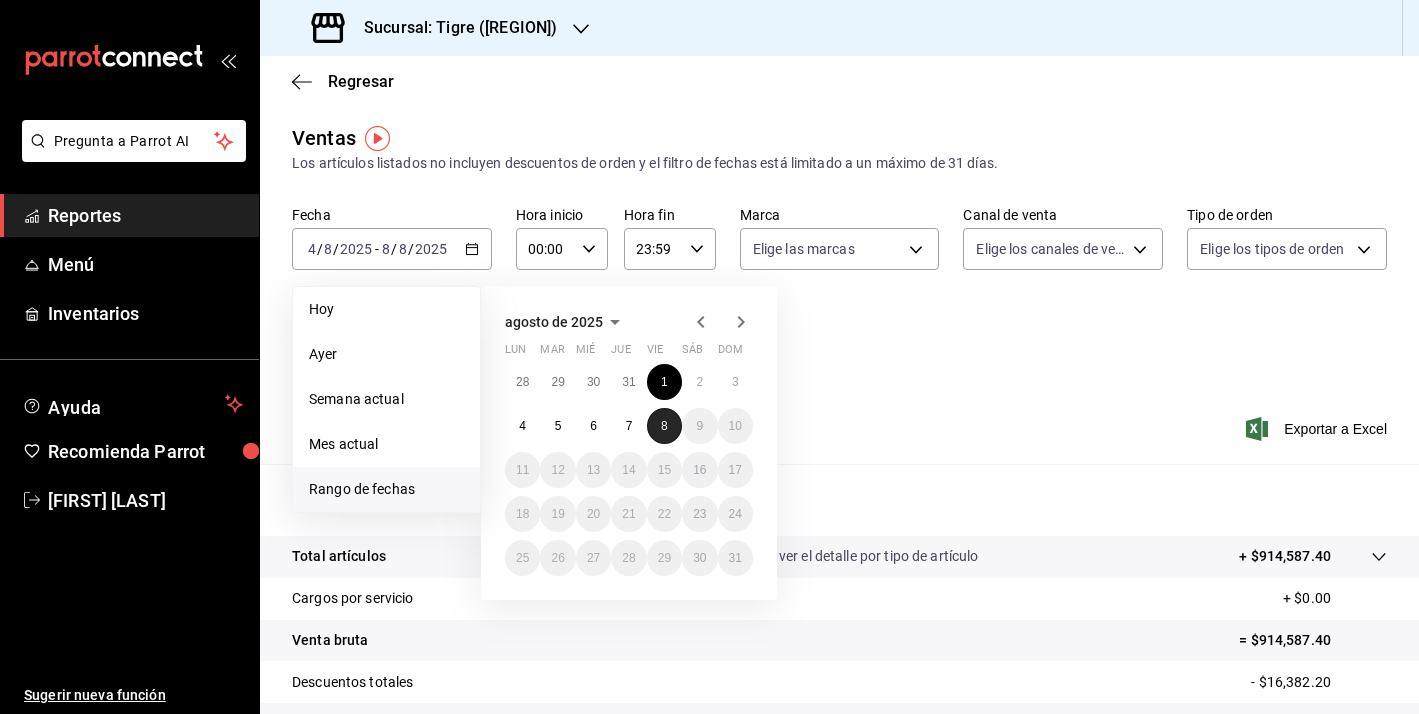 click on "8" at bounding box center [664, 426] 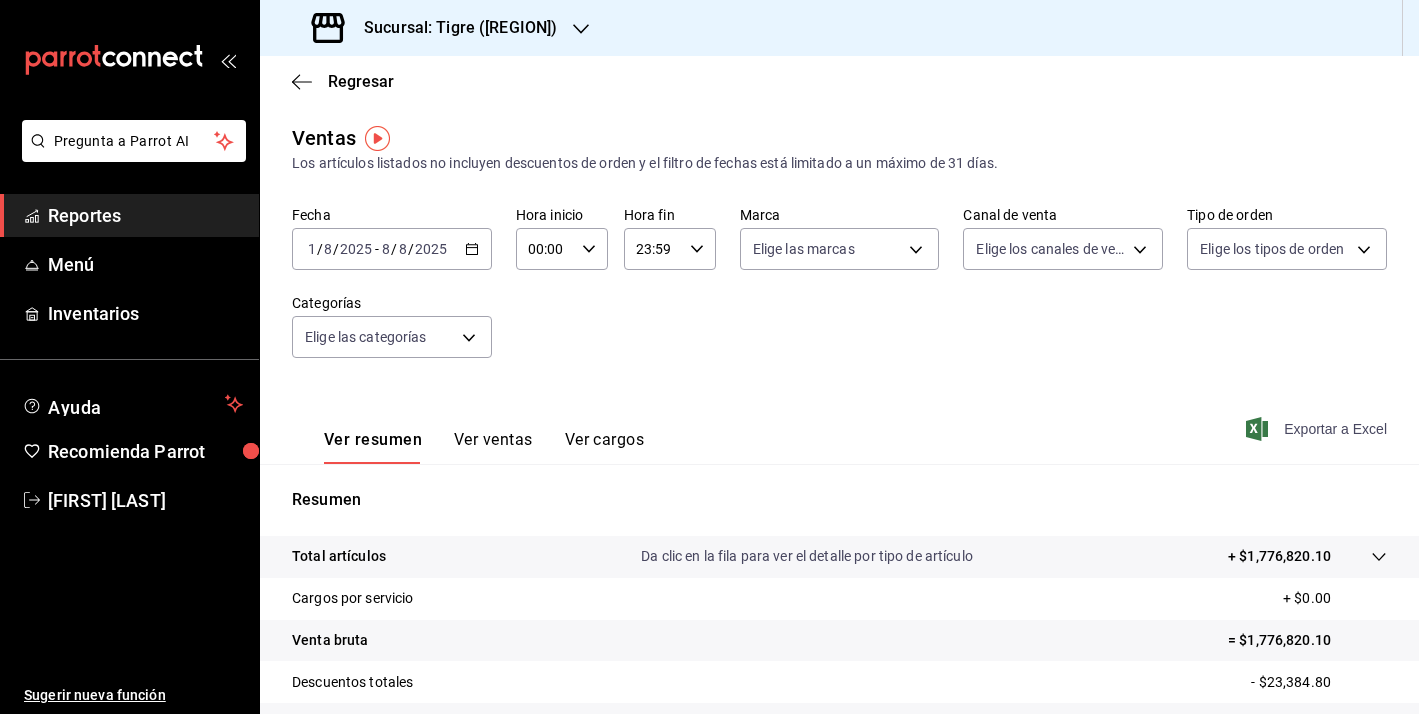 click on "Exportar a Excel" at bounding box center (1318, 429) 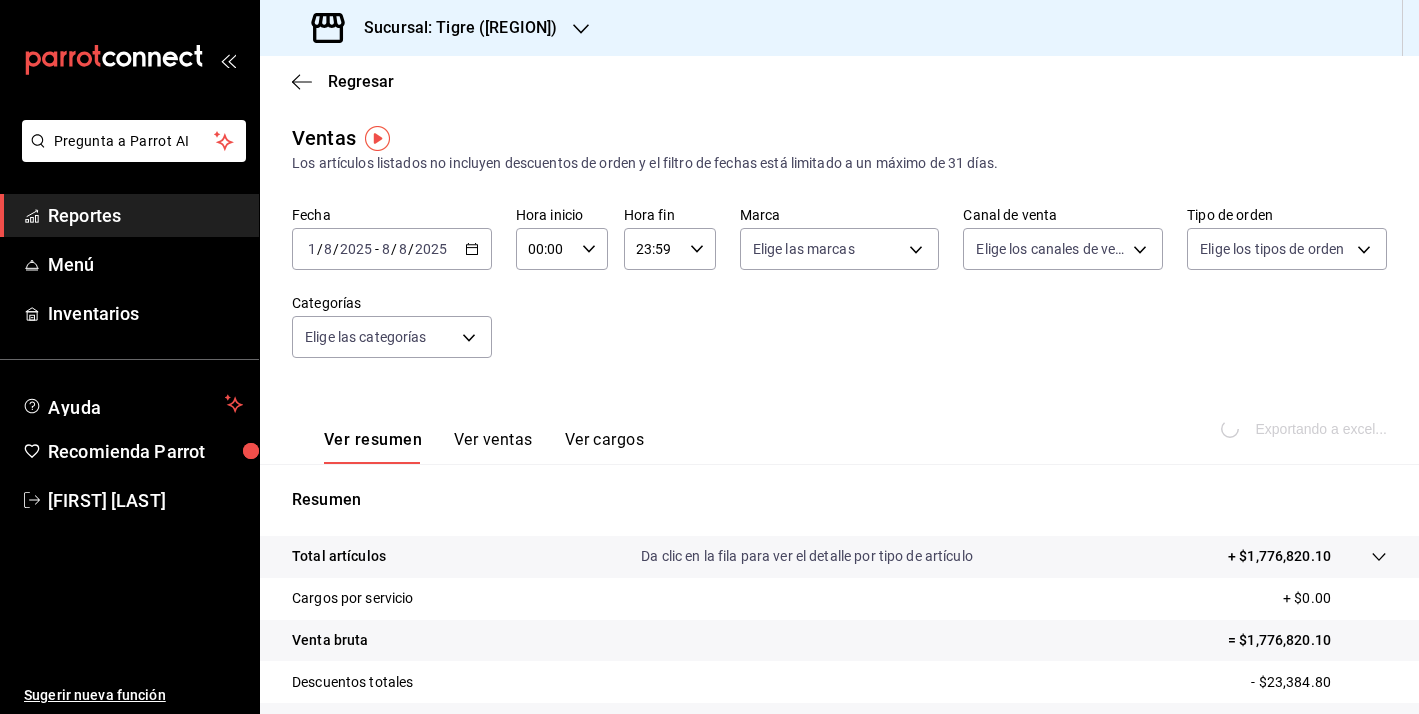 click on "Fecha [DATE] [DATE] - [DATE] [DATE] Hora inicio 00:00 Hora inicio Hora fin 23:59 Hora fin Marca Elige las marcas Canal de venta Elige los canales de venta Tipo de orden Elige los tipos de orden Categorías Elige las categorías" at bounding box center [839, 294] 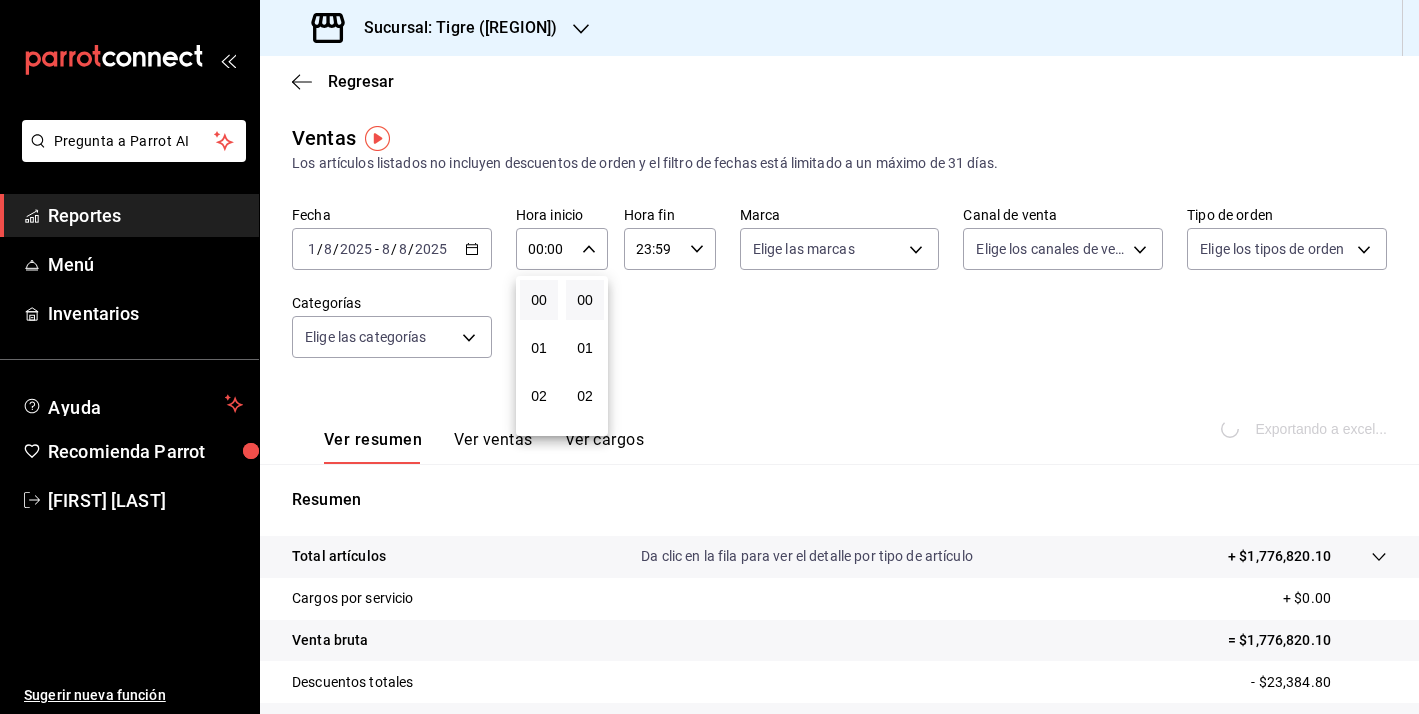 click at bounding box center (709, 357) 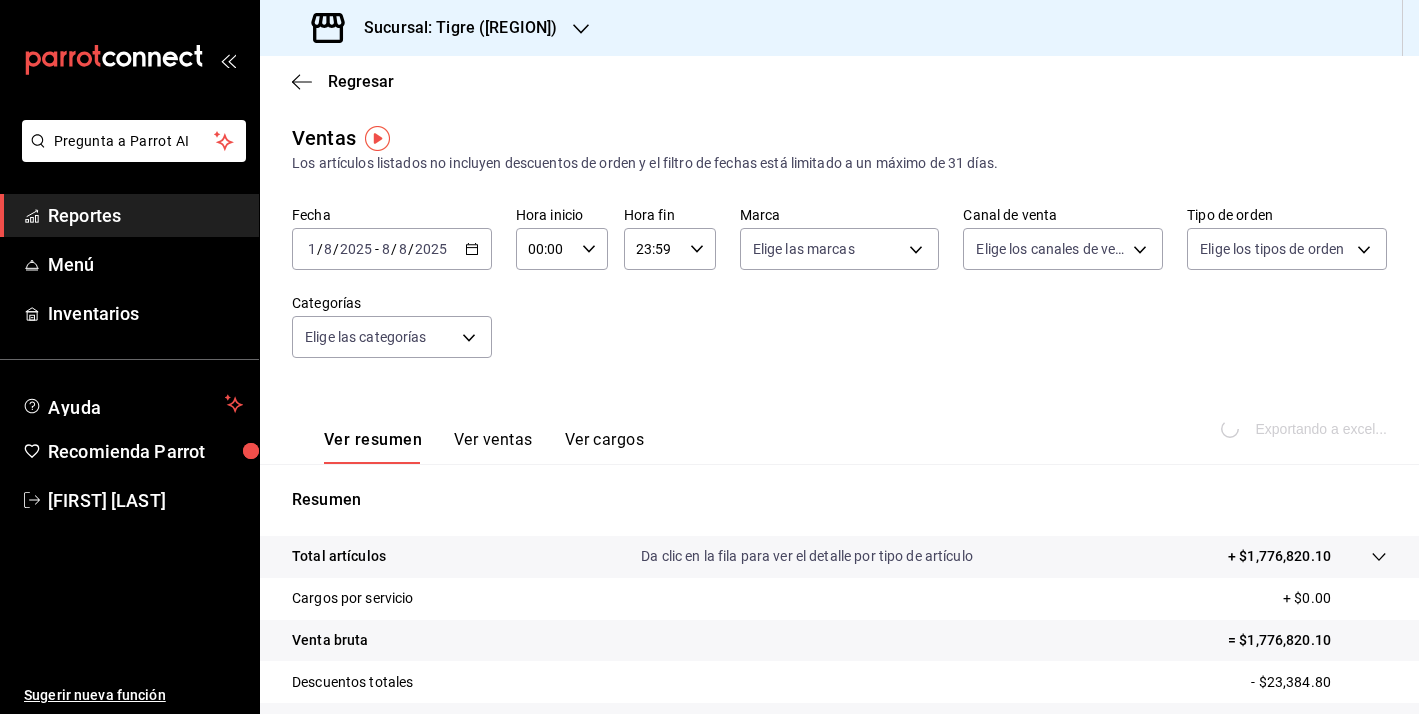 click on "00:00" at bounding box center (545, 249) 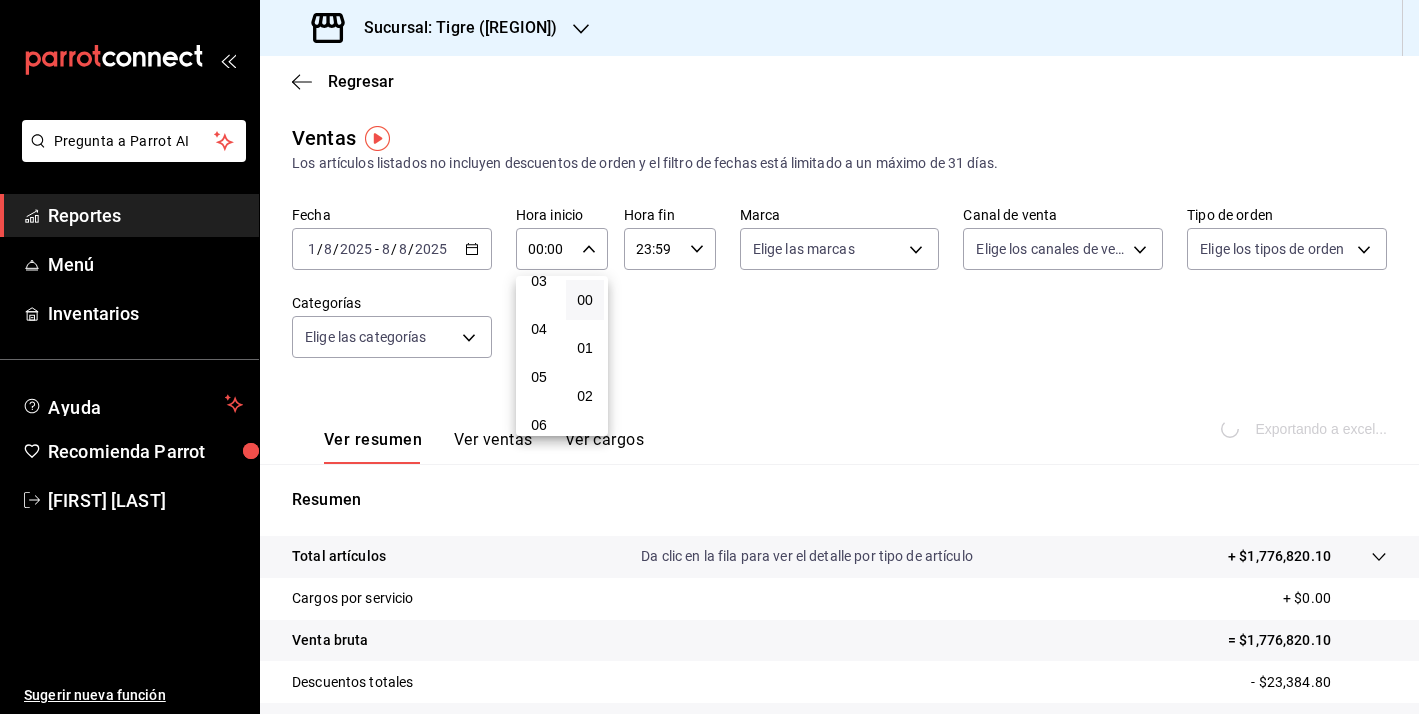 scroll, scrollTop: 166, scrollLeft: 0, axis: vertical 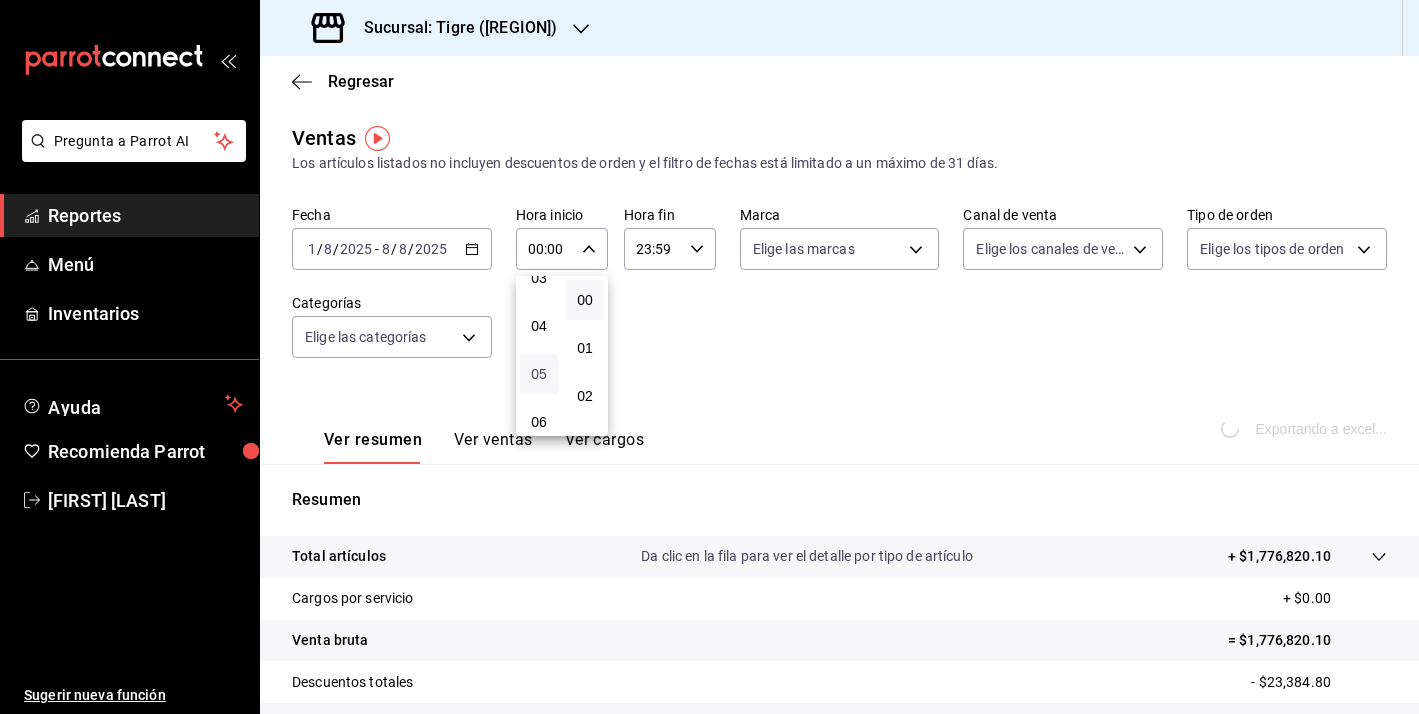 click on "05" at bounding box center [539, 374] 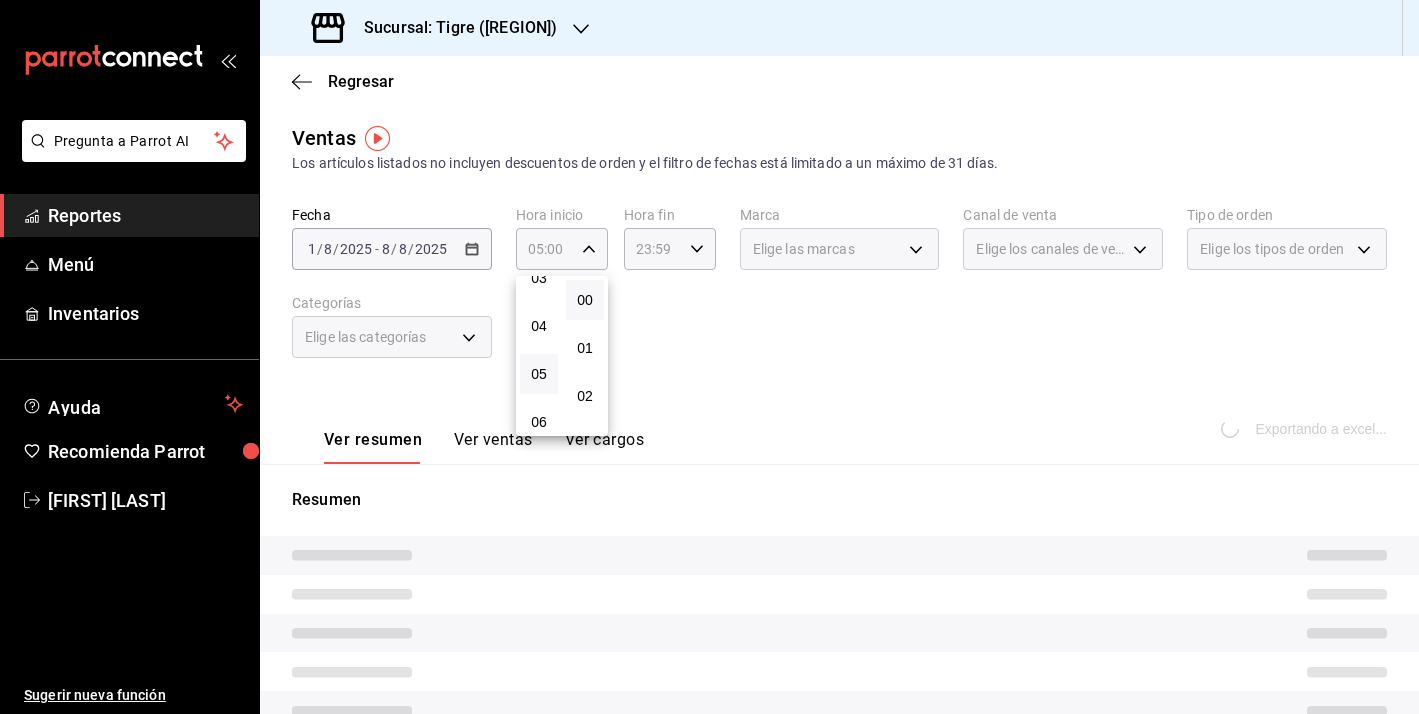 click at bounding box center (709, 357) 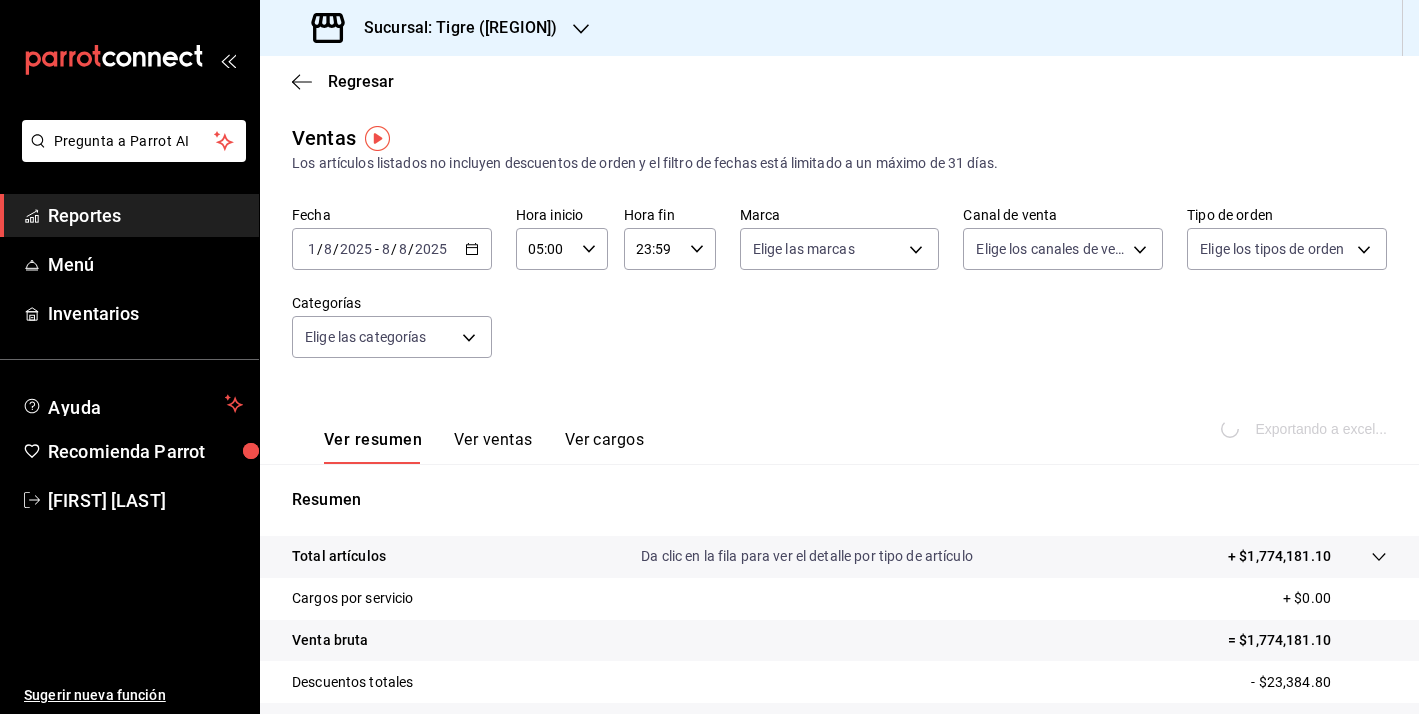 click on "23:59" at bounding box center [653, 249] 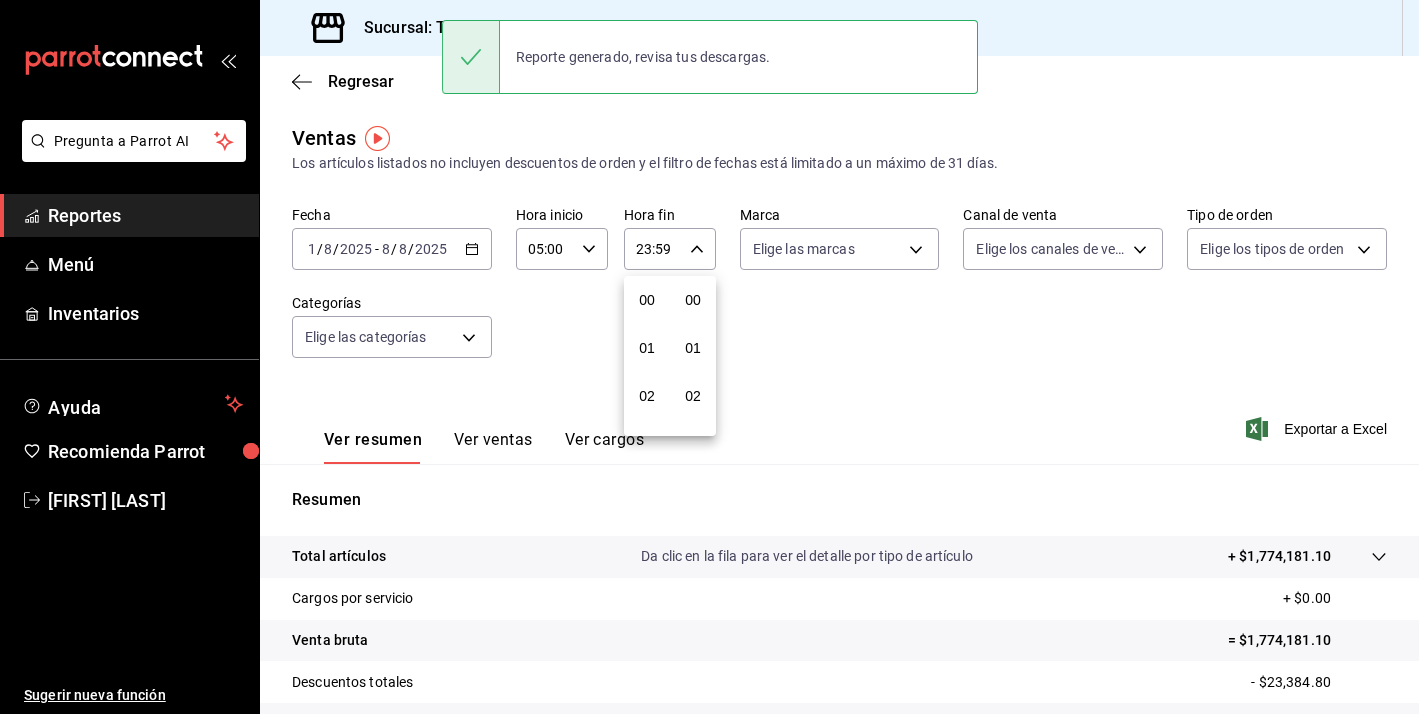 scroll, scrollTop: 1016, scrollLeft: 0, axis: vertical 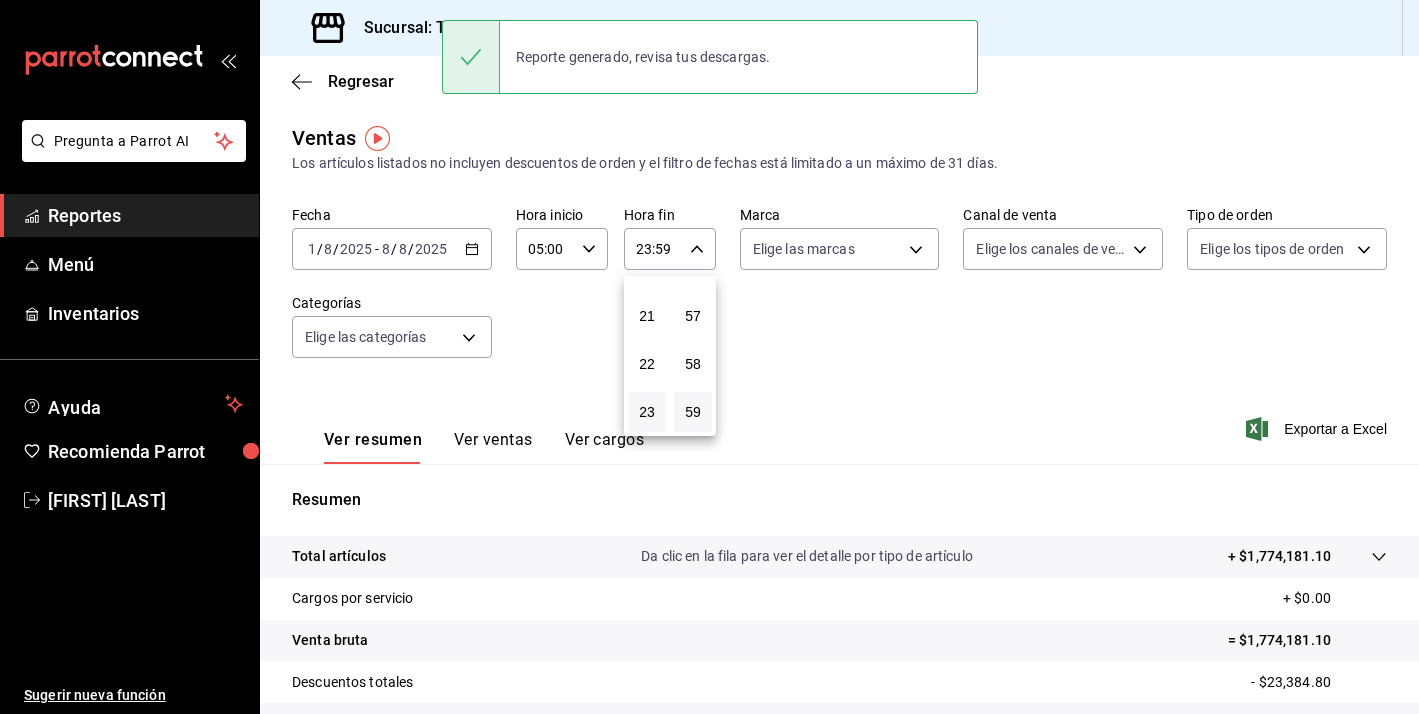 click at bounding box center (709, 357) 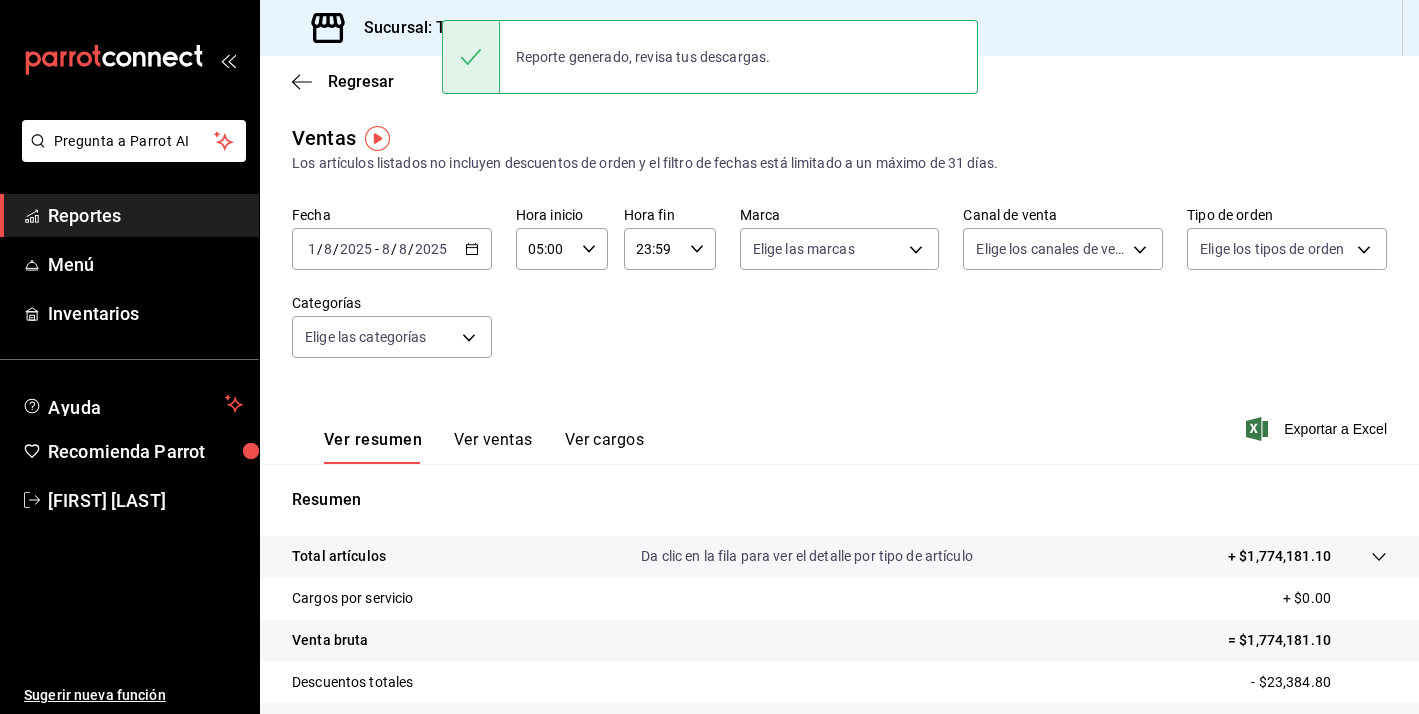 click on "23:59" at bounding box center (653, 249) 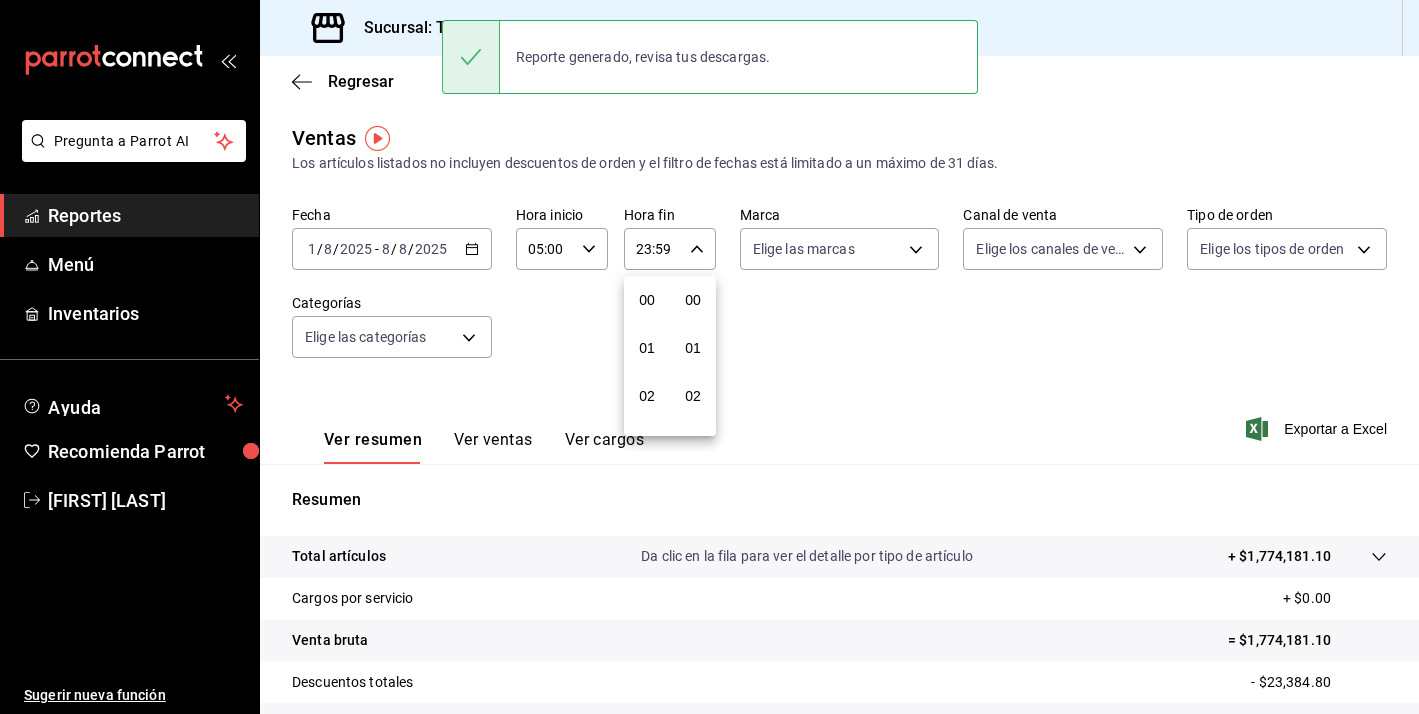 scroll, scrollTop: 1016, scrollLeft: 0, axis: vertical 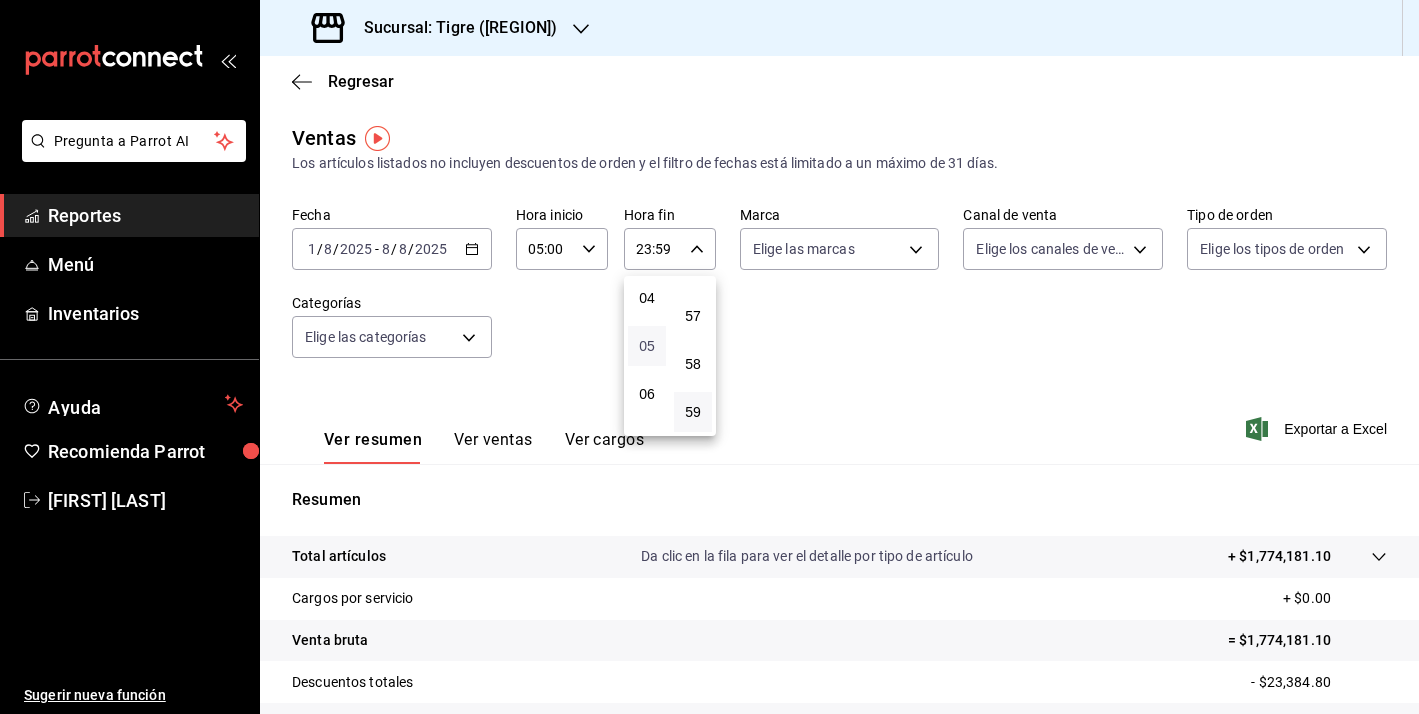 click on "05" at bounding box center (647, 346) 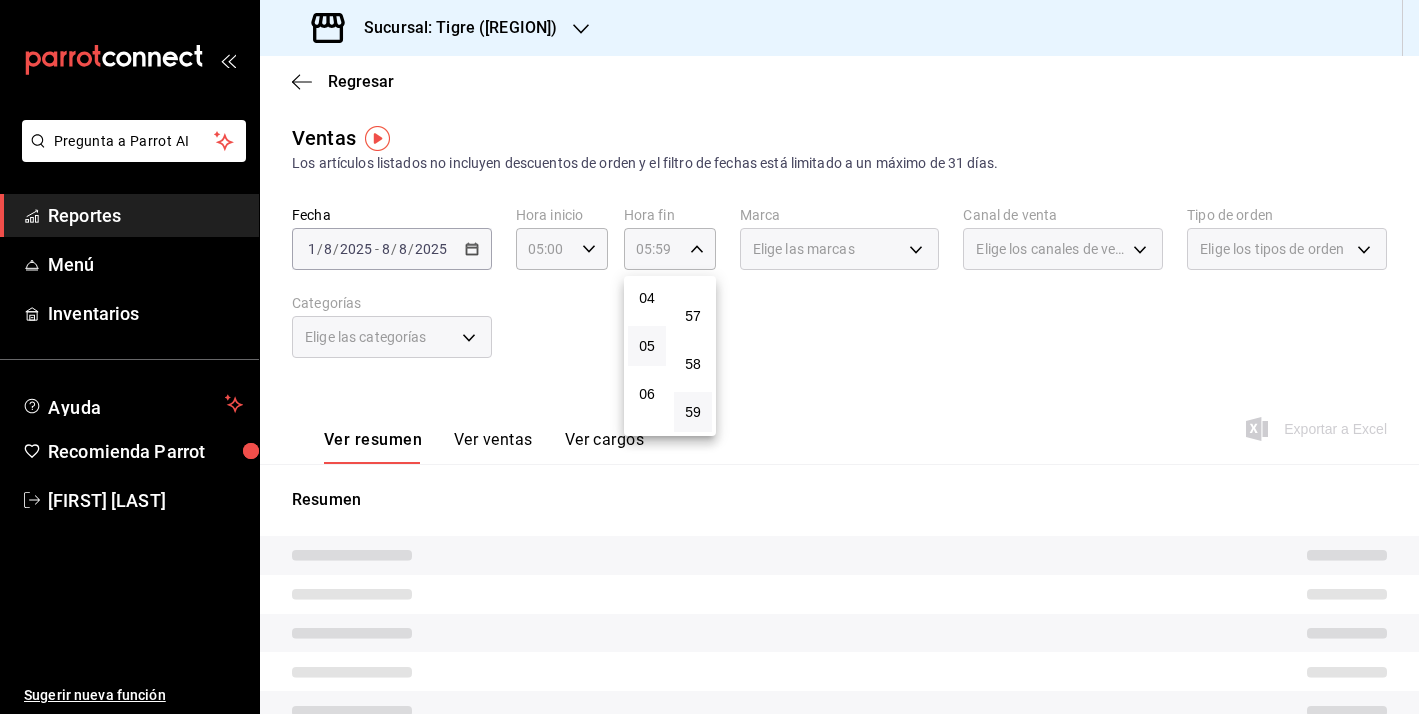 click at bounding box center (709, 357) 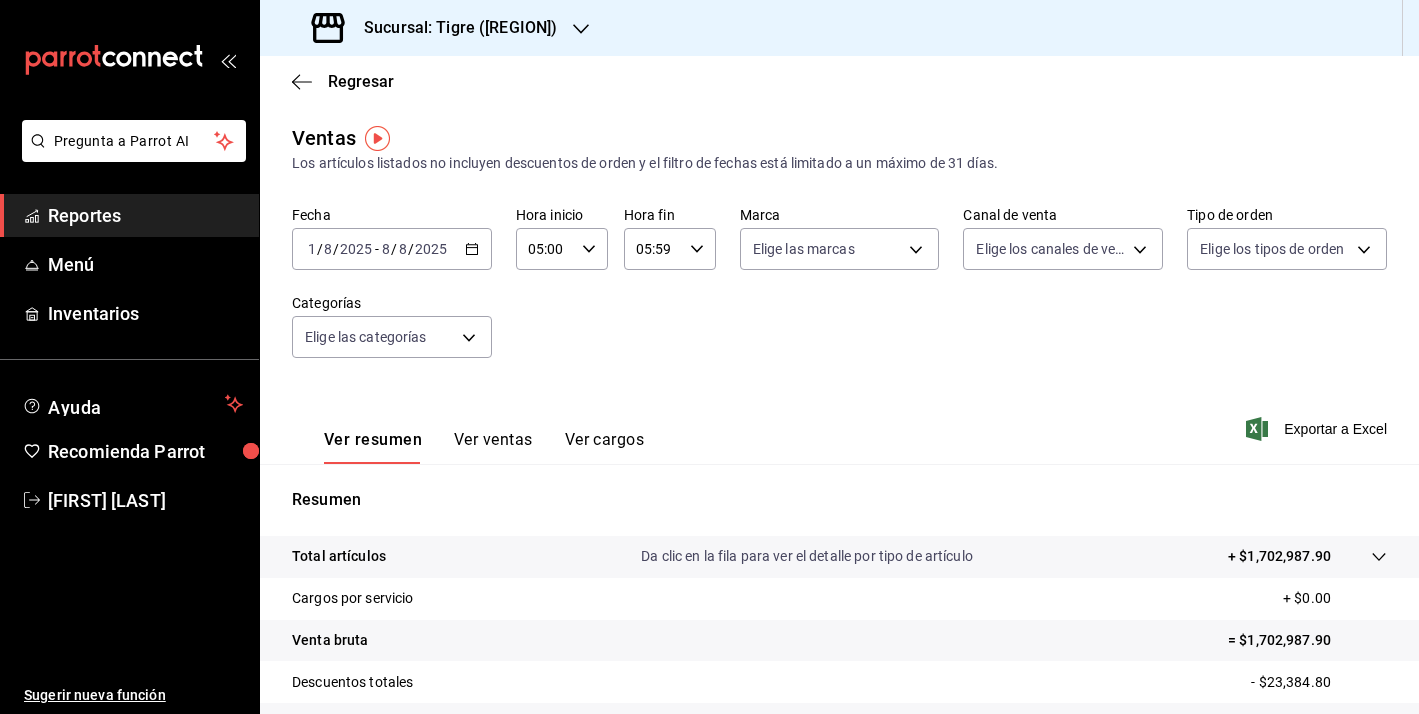 click on "05:59" at bounding box center (653, 249) 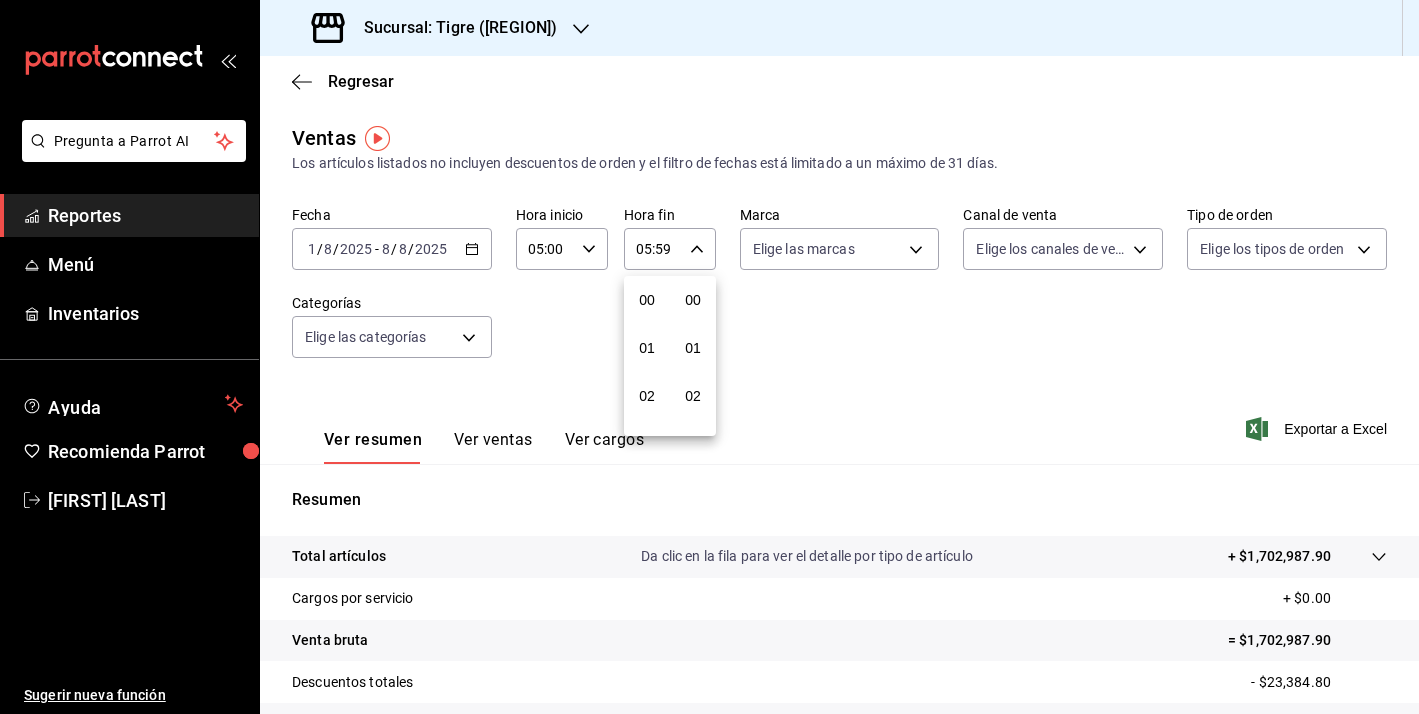 scroll, scrollTop: 245, scrollLeft: 0, axis: vertical 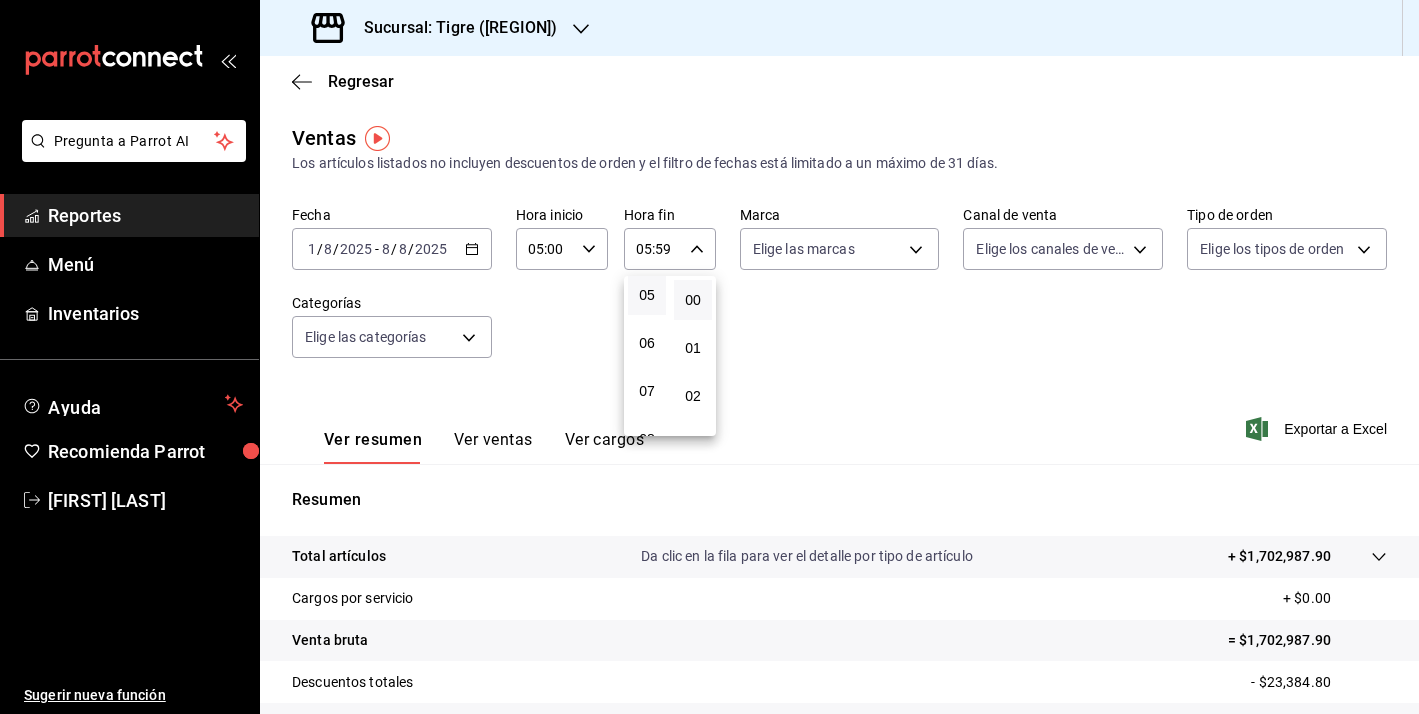 click on "00" at bounding box center [693, 300] 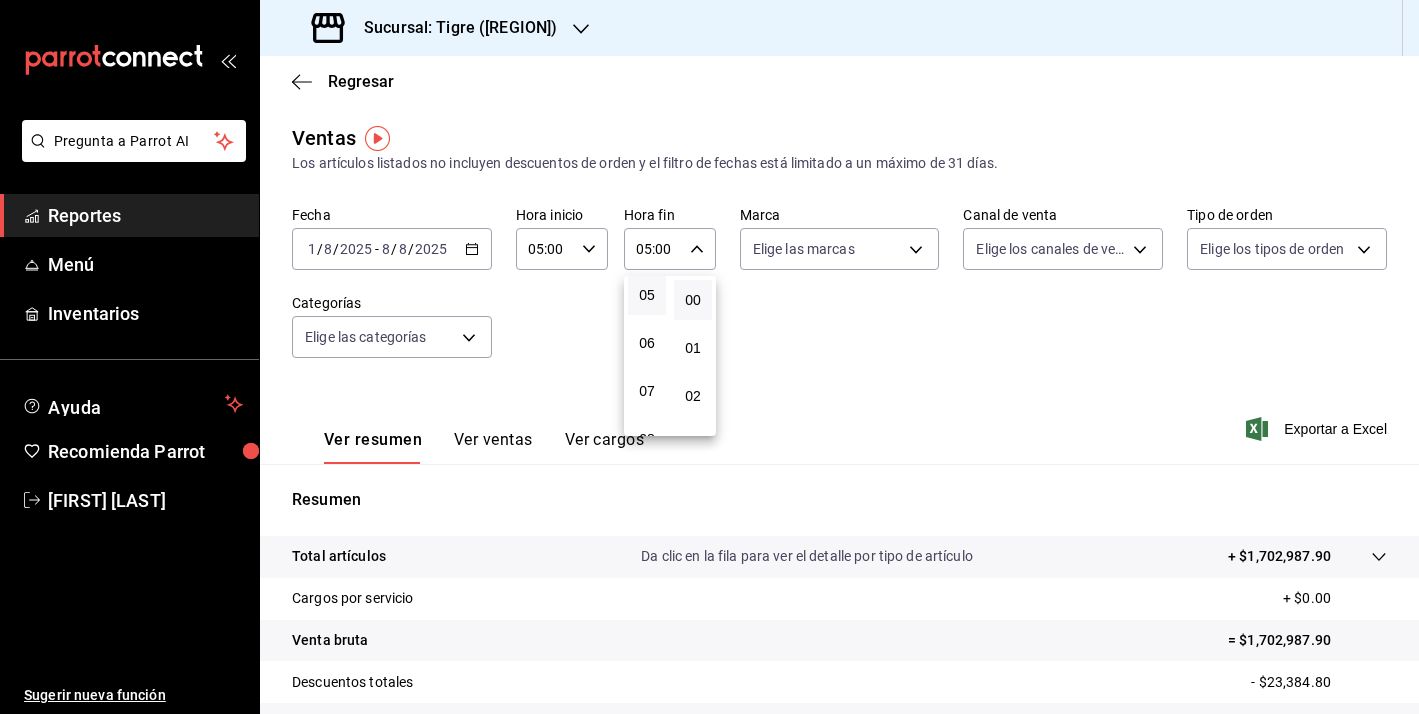 click at bounding box center (709, 357) 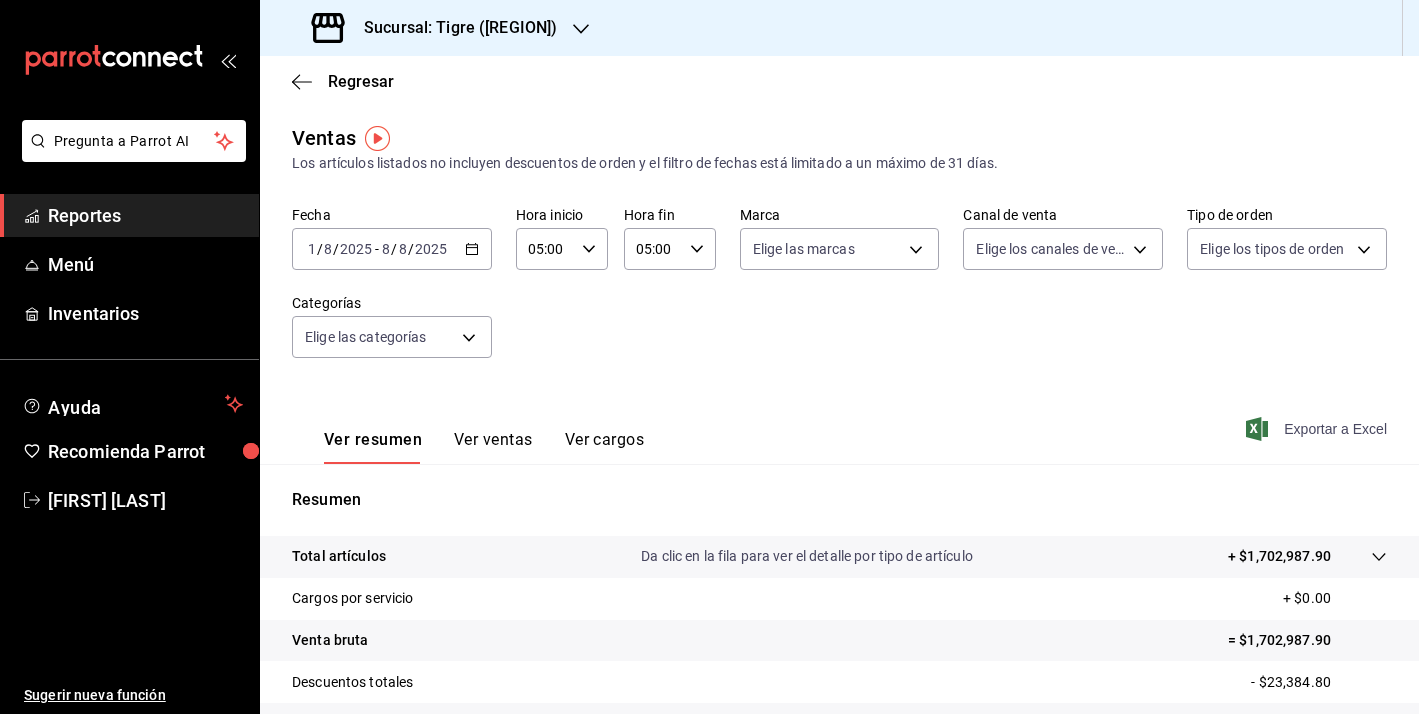 click on "Exportar a Excel" at bounding box center (1318, 429) 